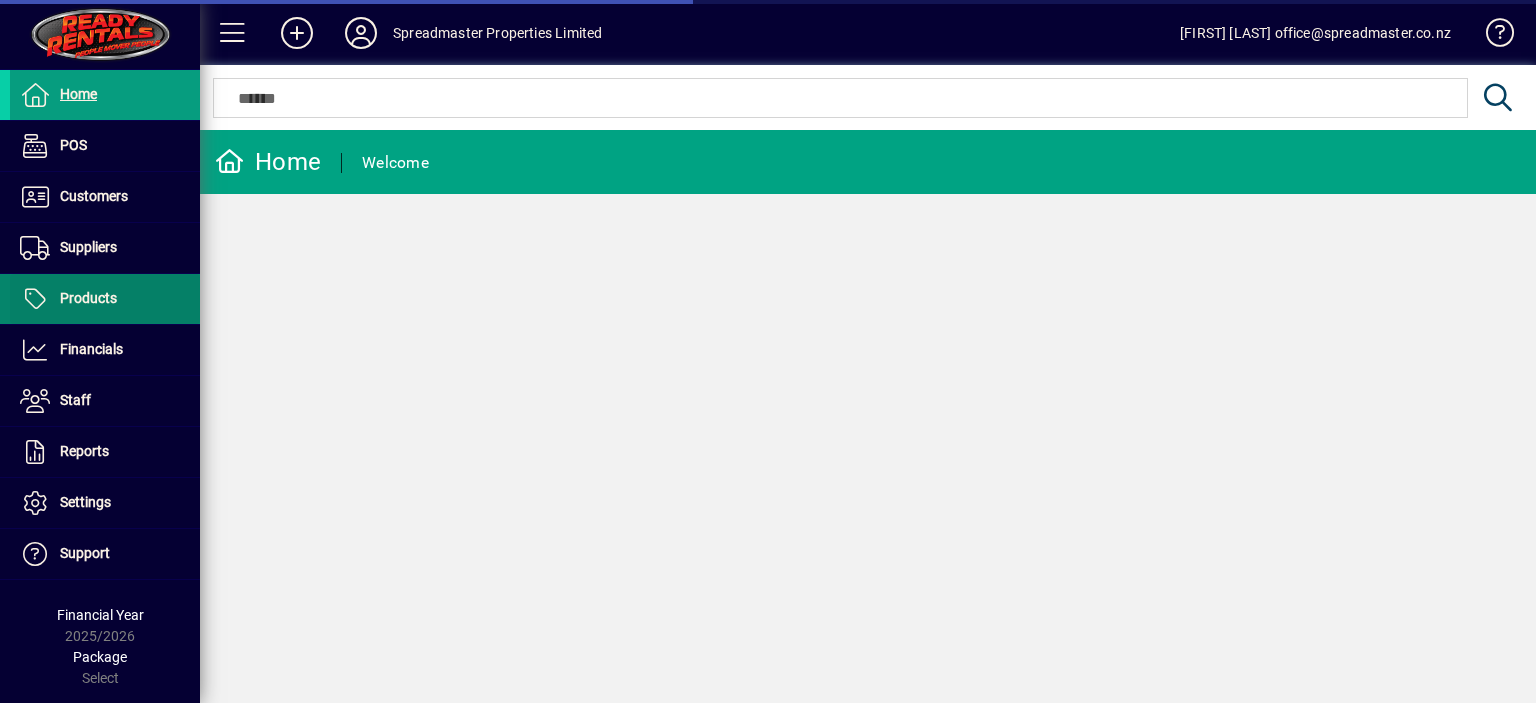 scroll, scrollTop: 0, scrollLeft: 0, axis: both 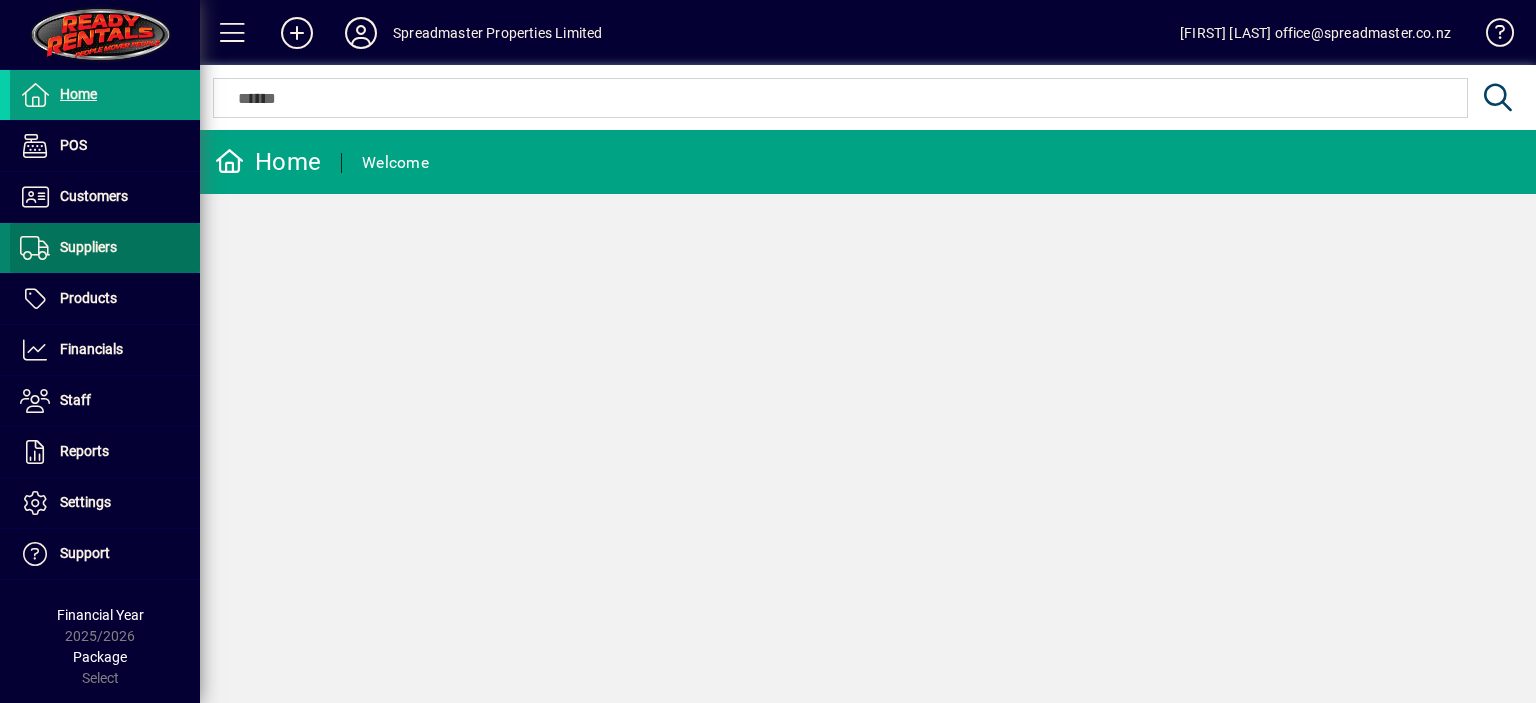 click on "Suppliers" at bounding box center [88, 247] 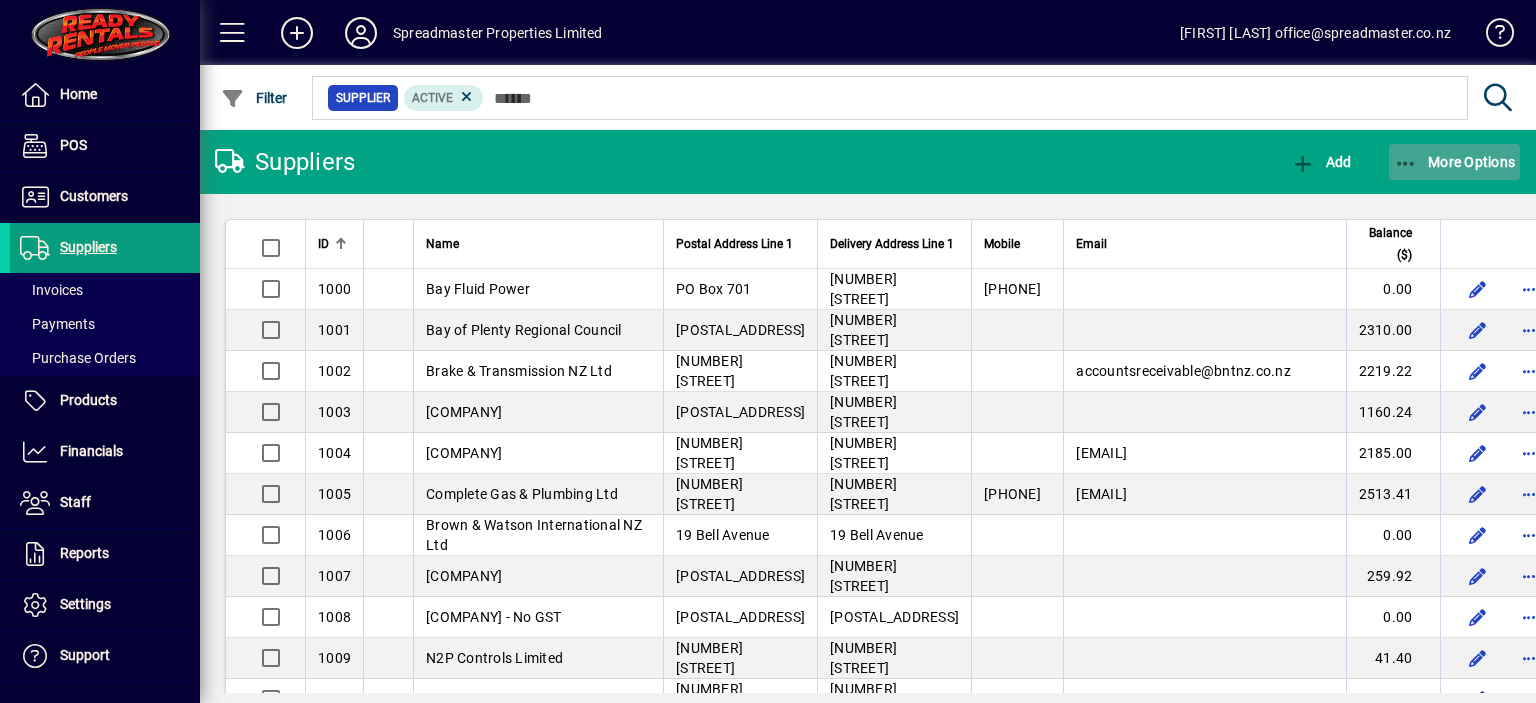 click on "More Options" 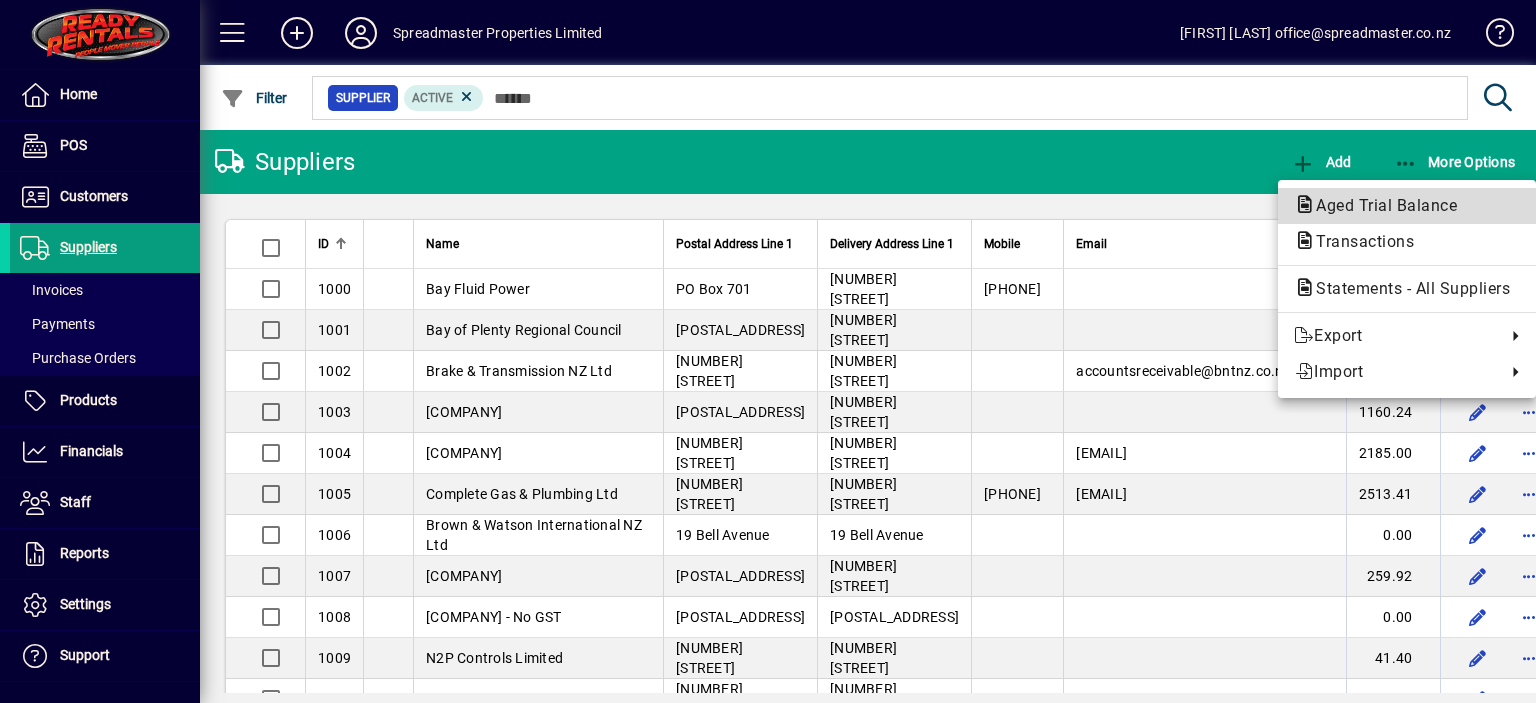 click on "Aged Trial Balance" 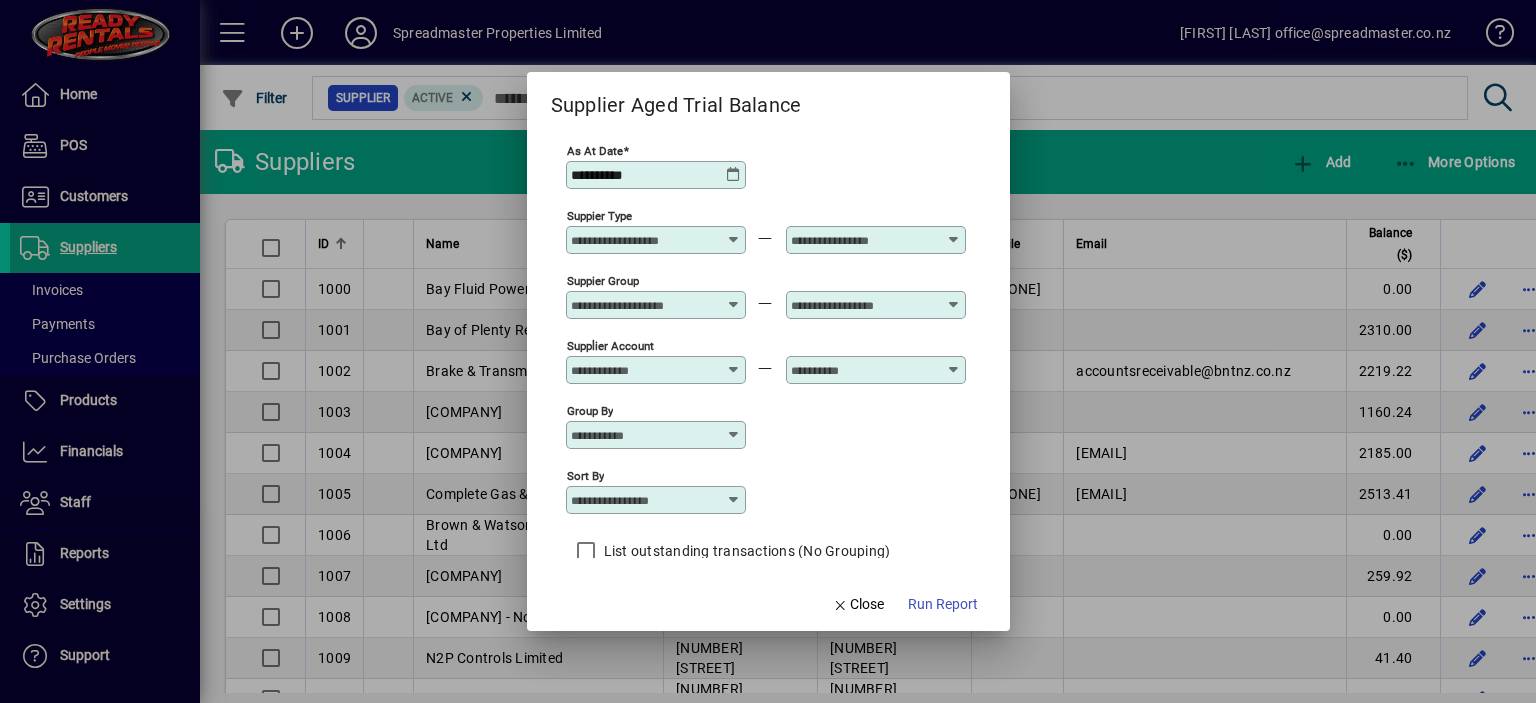 click at bounding box center [734, 500] 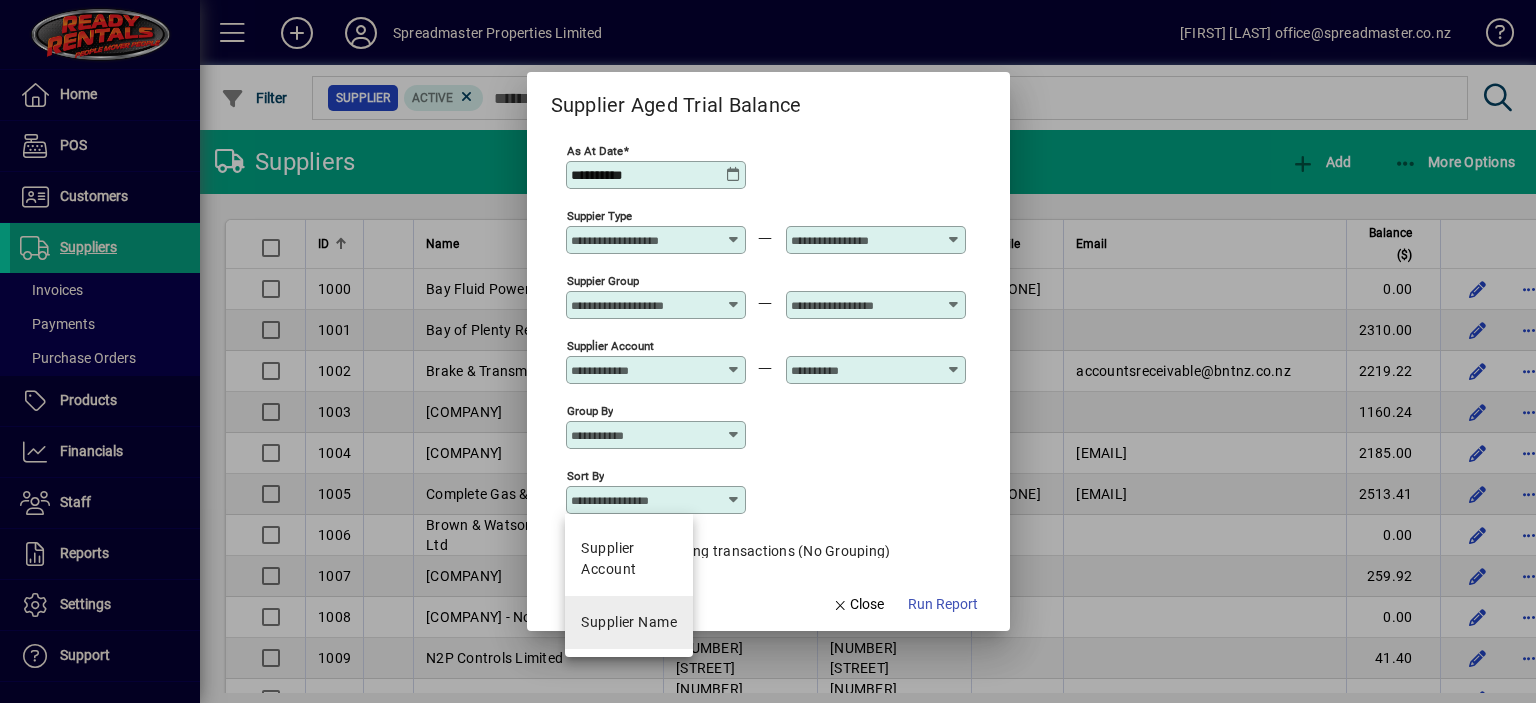 click on "Supplier Name" at bounding box center [629, 622] 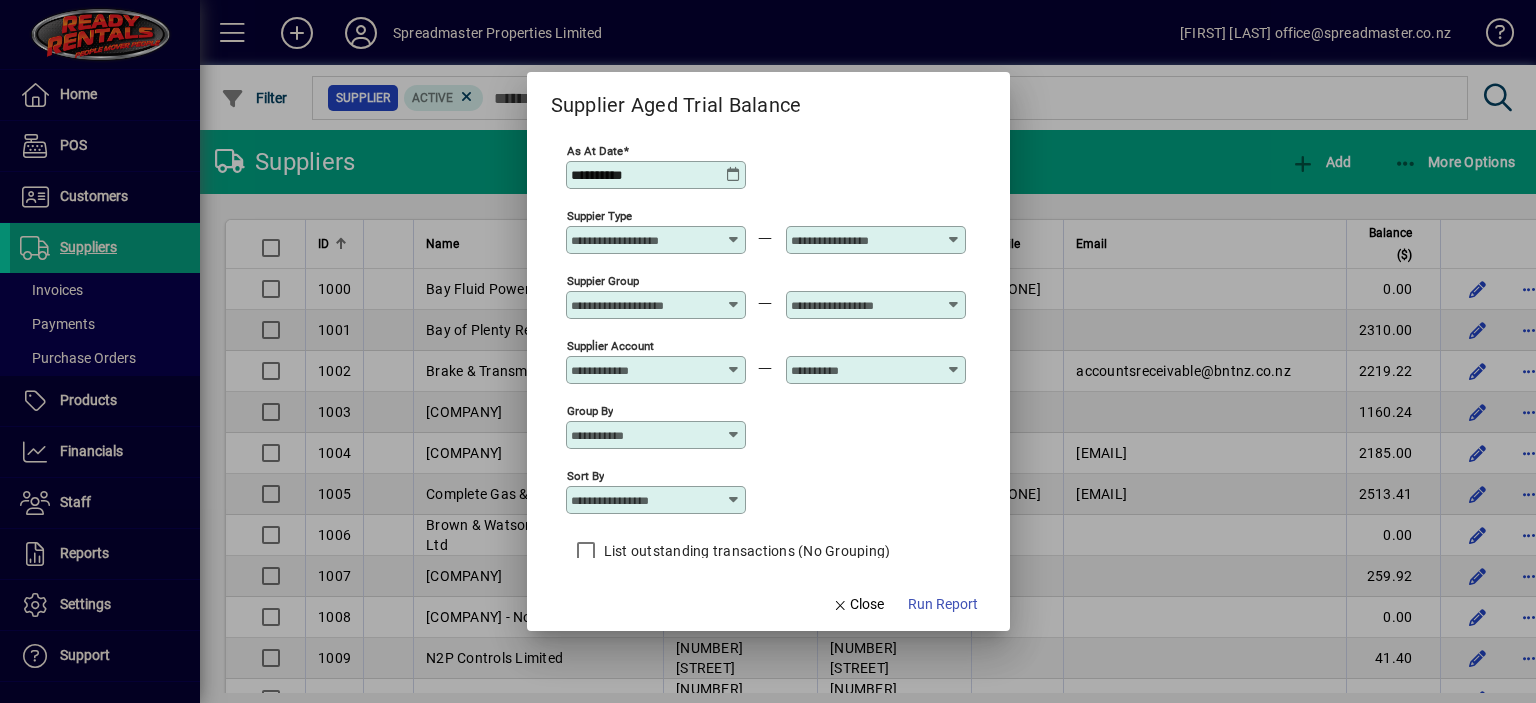 type on "**********" 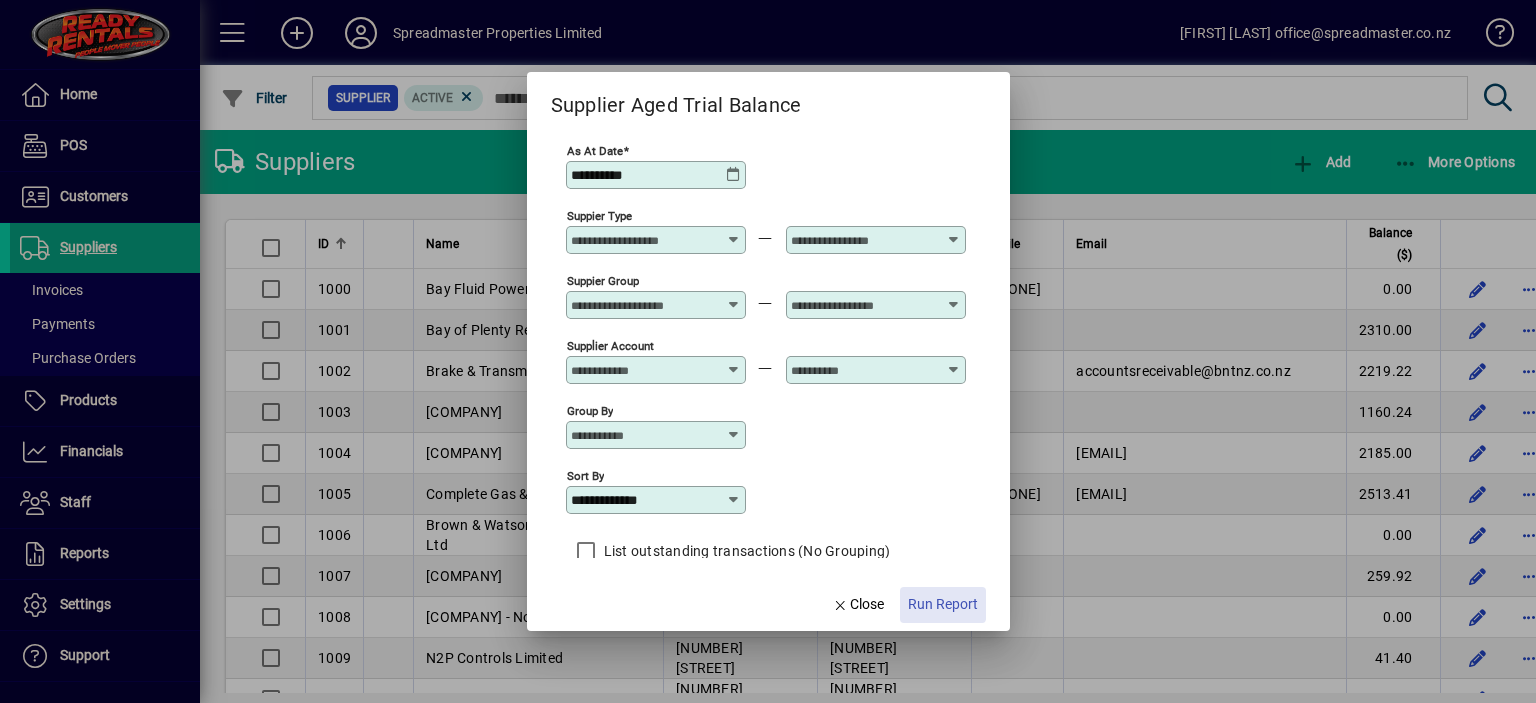 click on "Run Report" 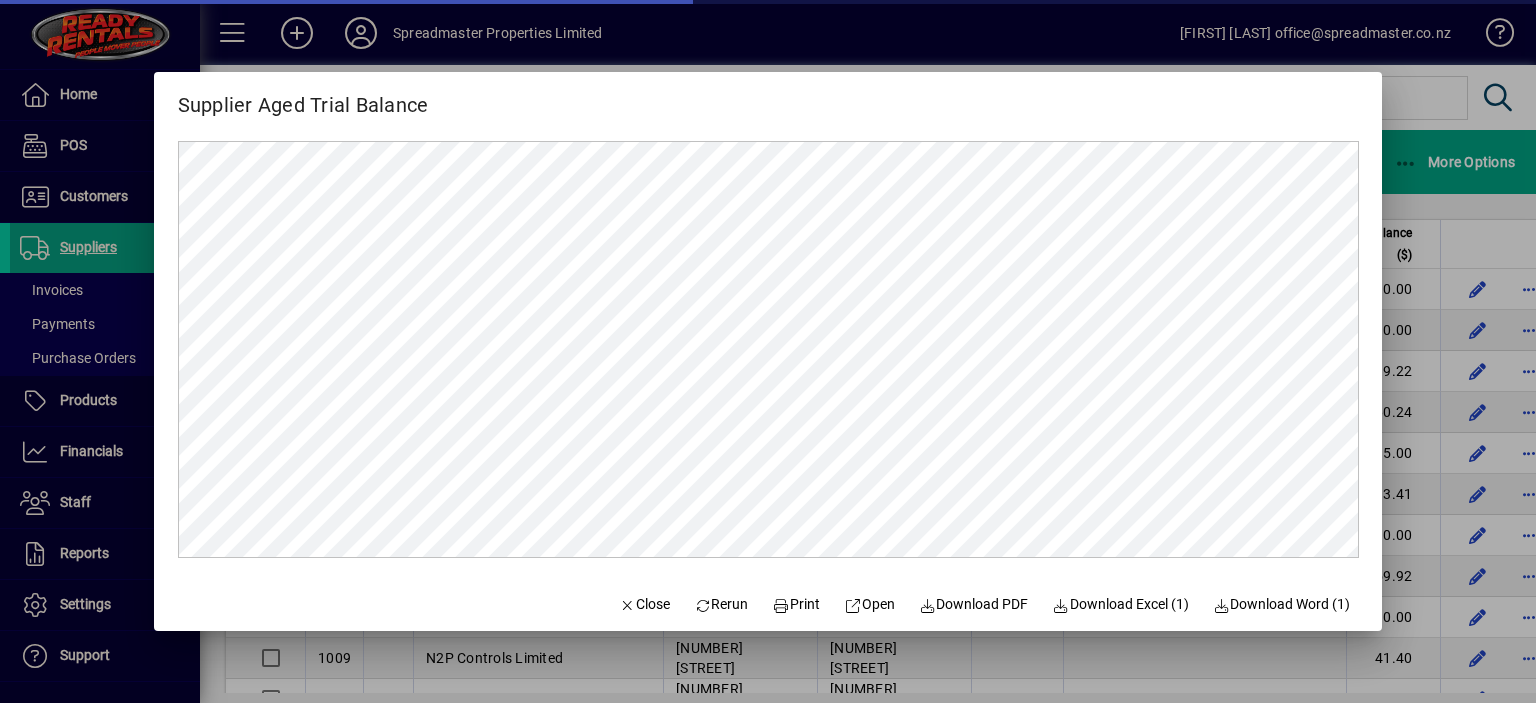 scroll, scrollTop: 0, scrollLeft: 0, axis: both 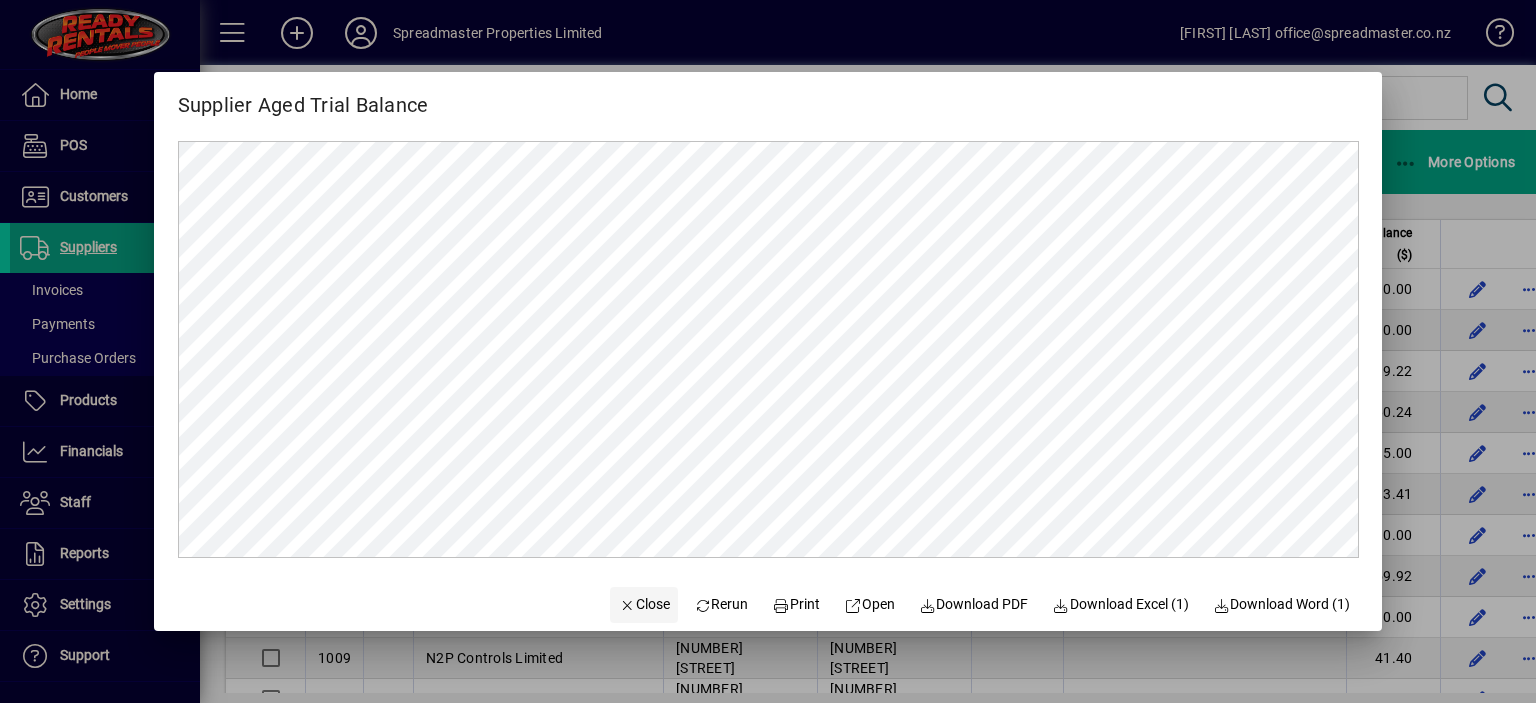 click on "Close" 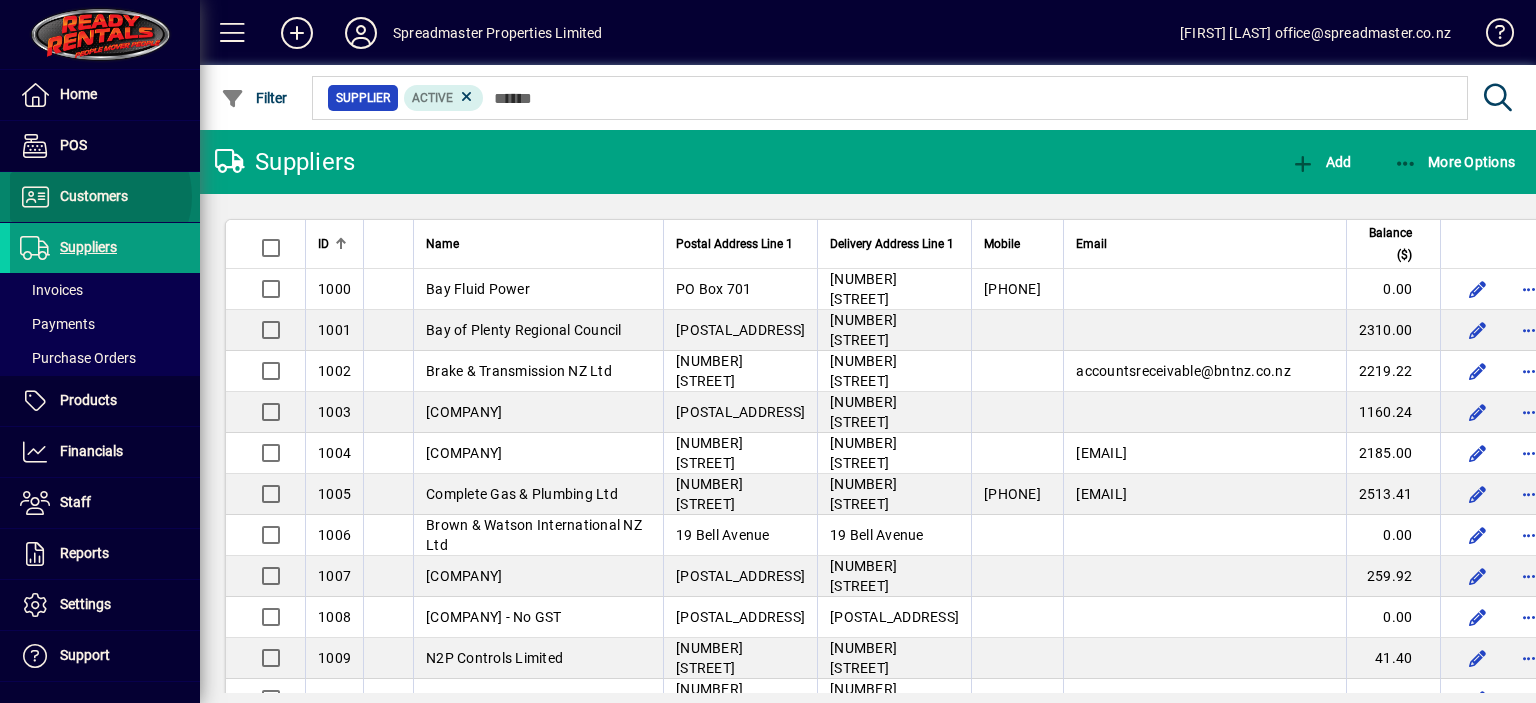 click on "Customers" at bounding box center (94, 196) 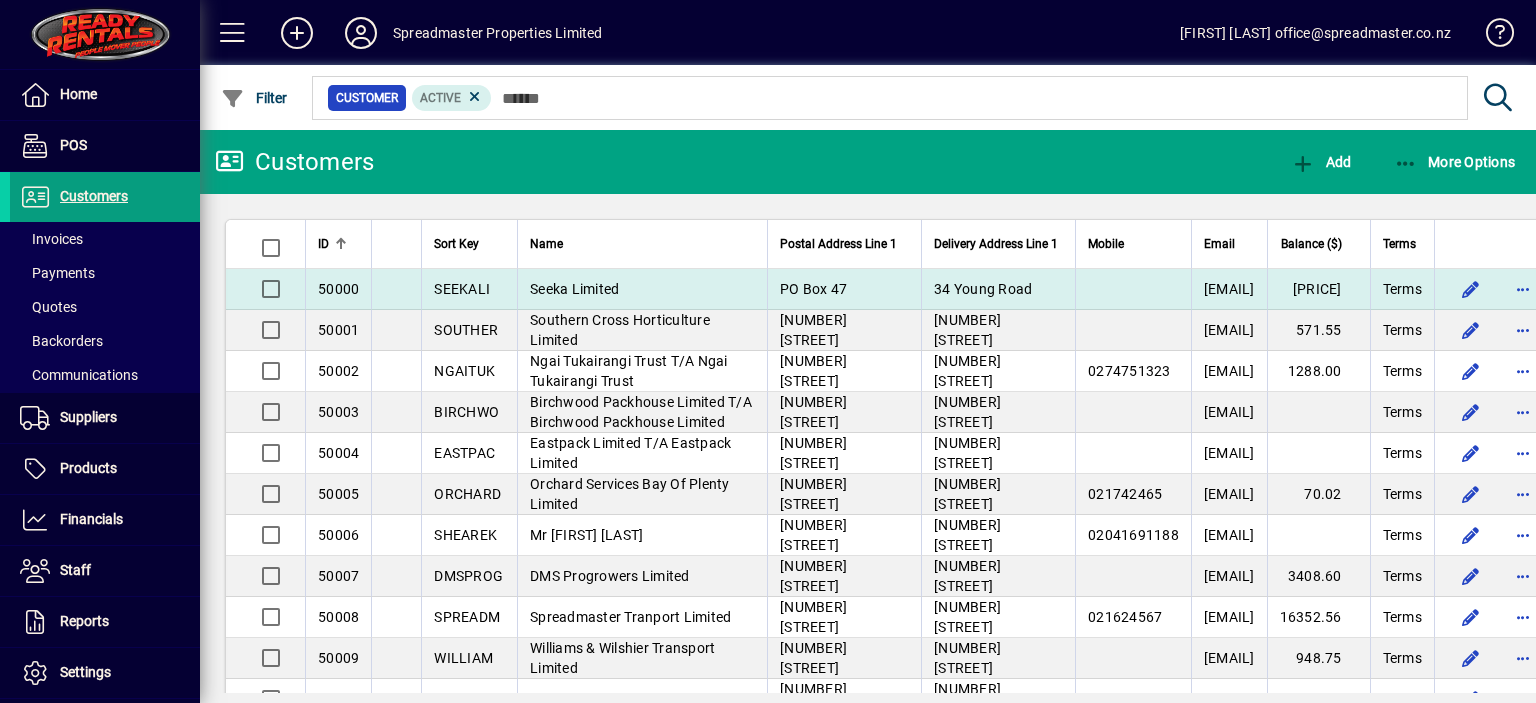 click on "Seeka Limited" at bounding box center (574, 289) 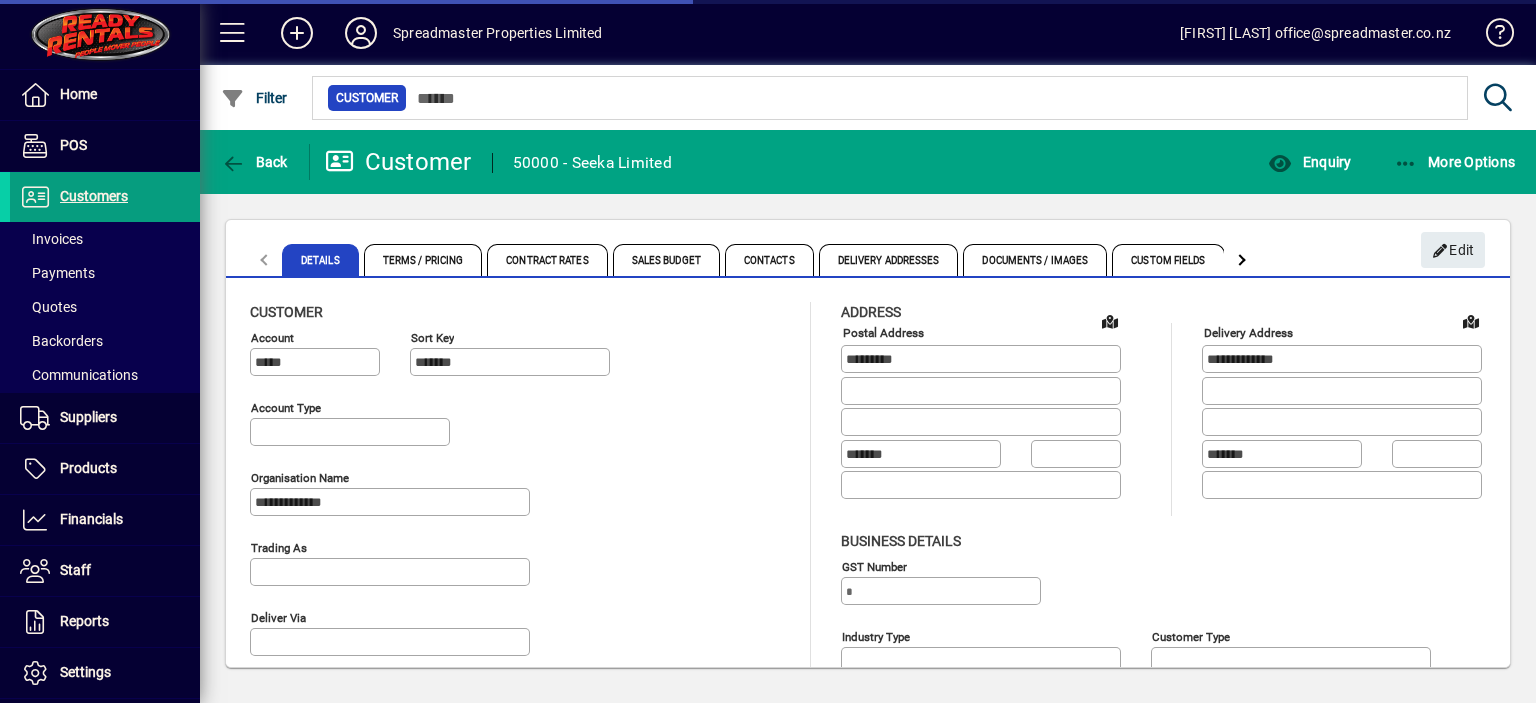 type on "**********" 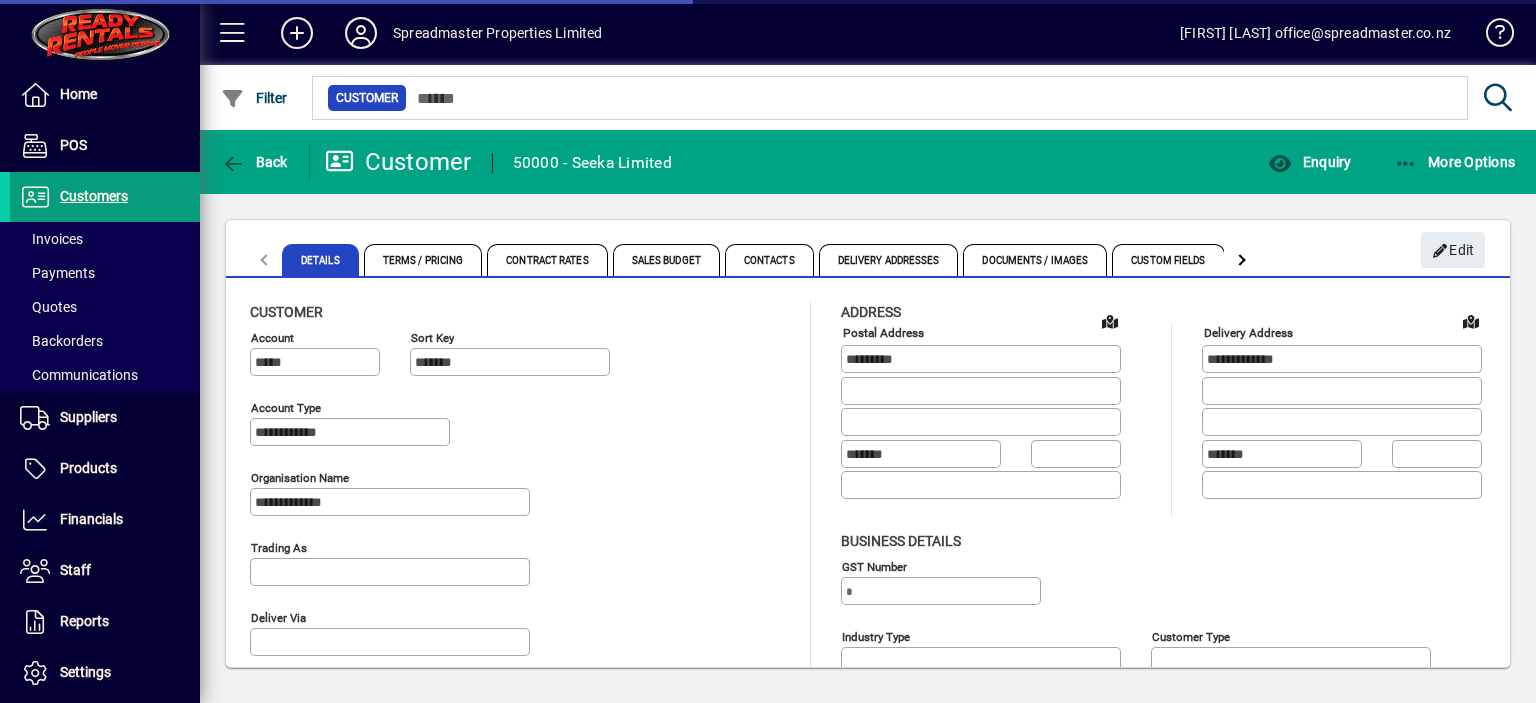 type on "**********" 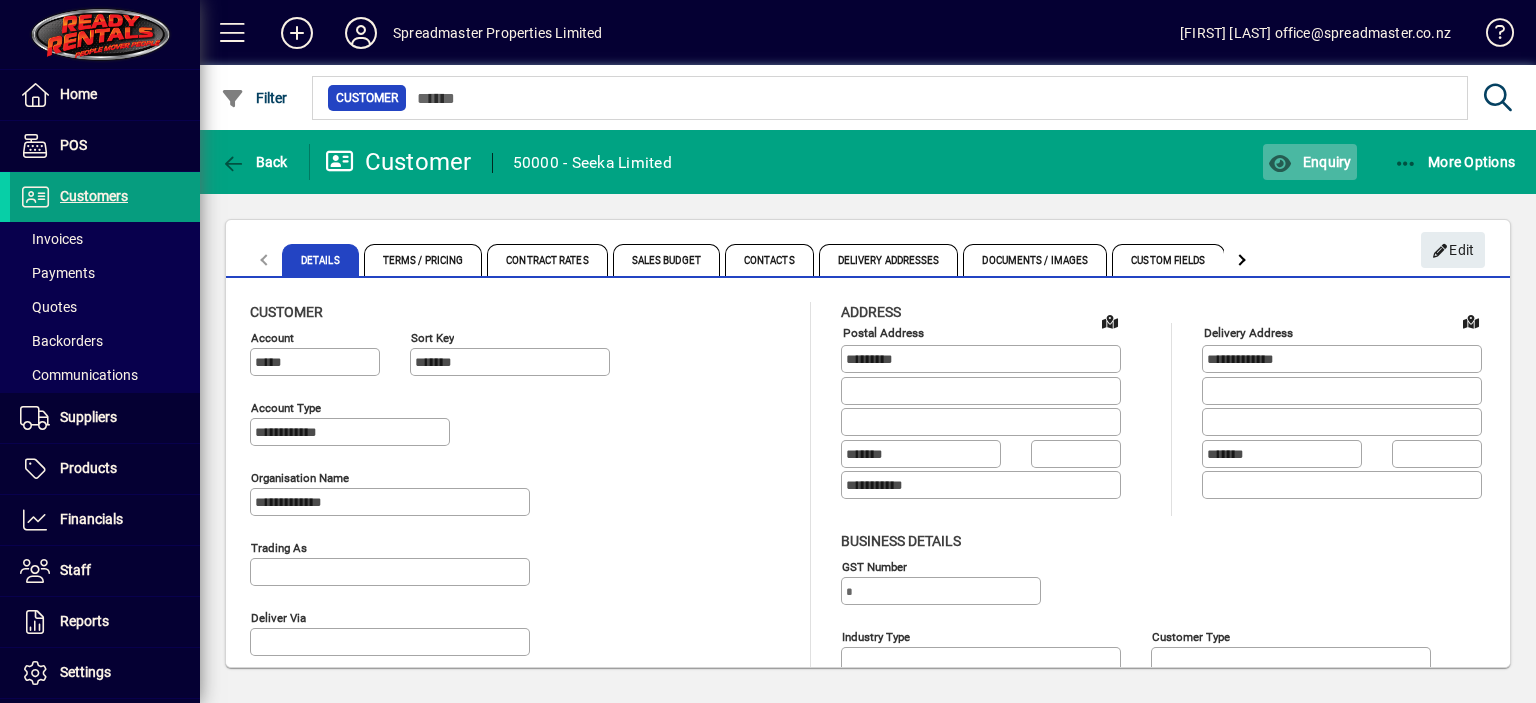 click on "Enquiry" 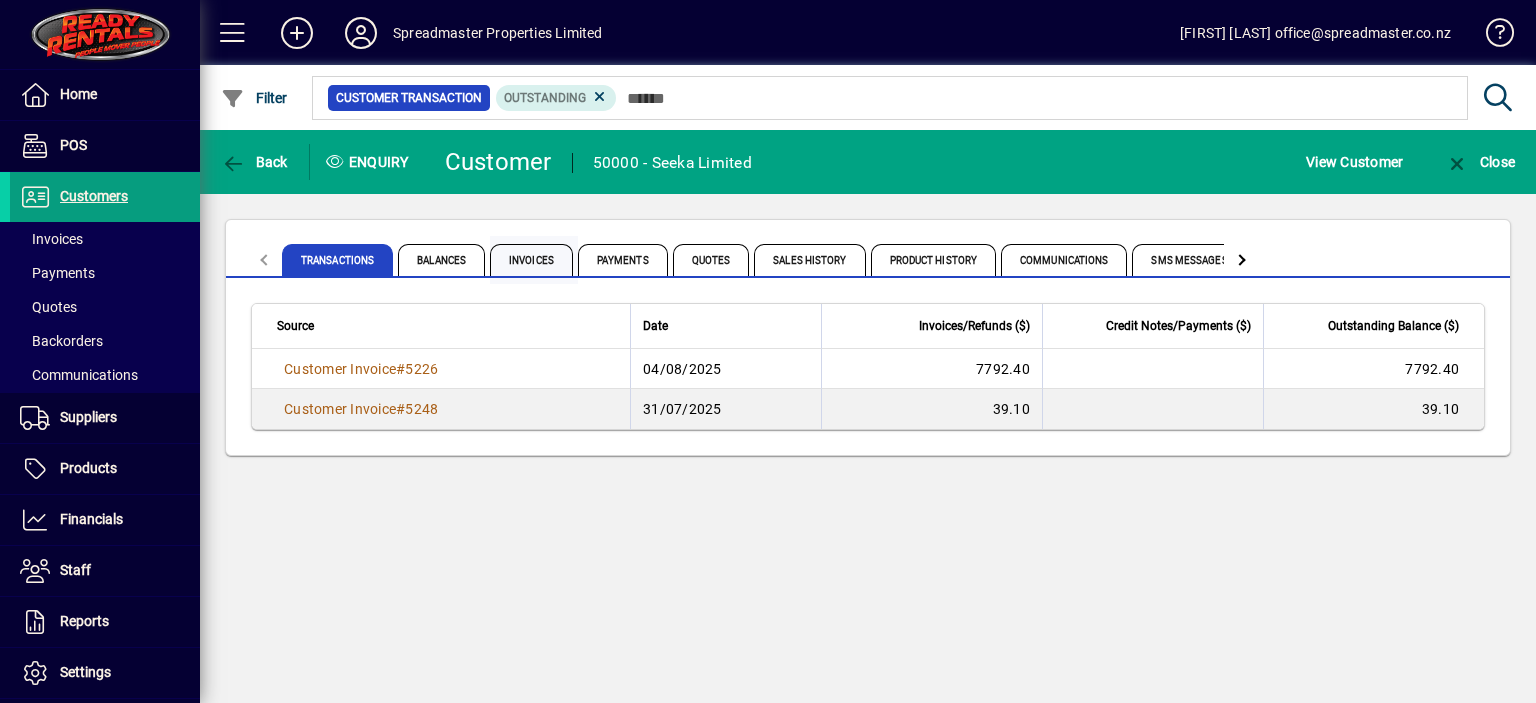 click on "Invoices" at bounding box center [531, 260] 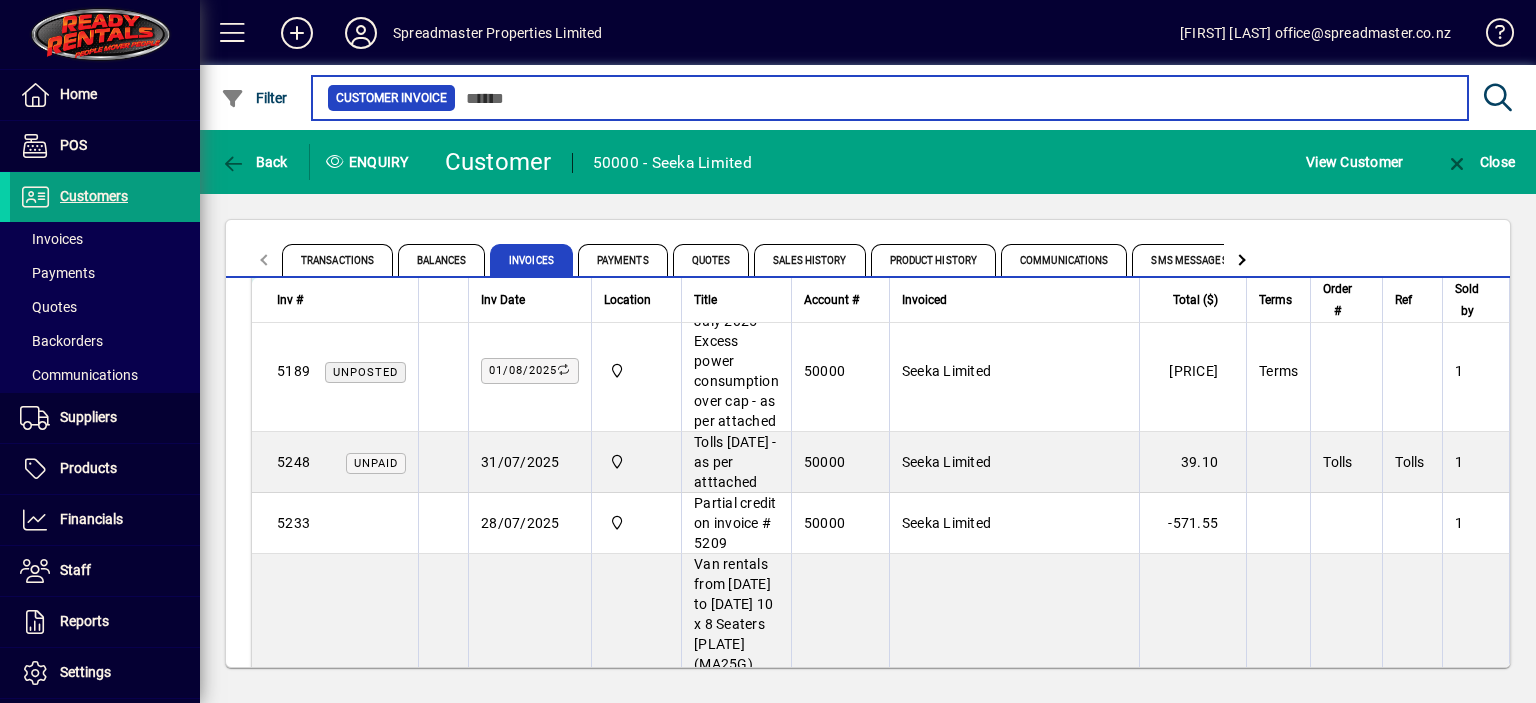 scroll, scrollTop: 1700, scrollLeft: 0, axis: vertical 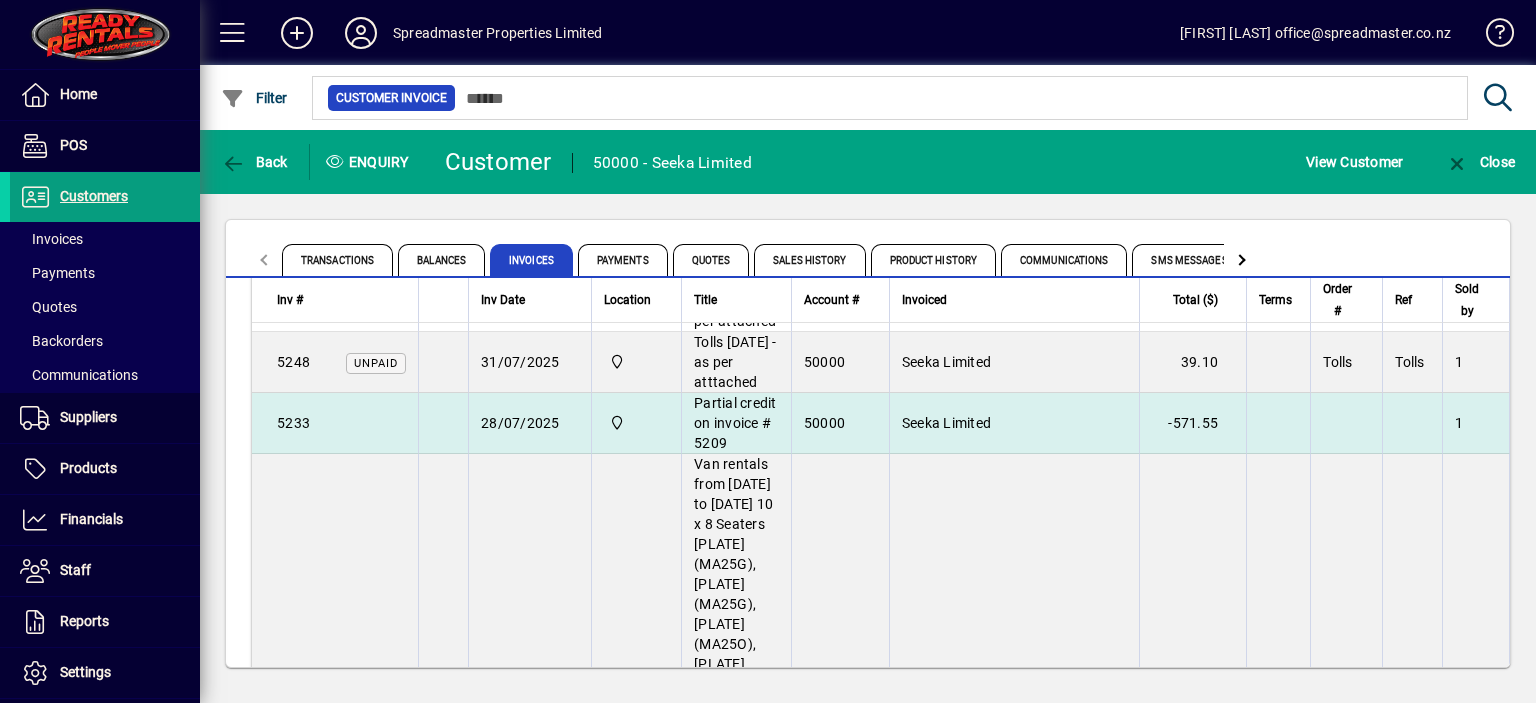 click on "Seeka Limited" at bounding box center (946, 423) 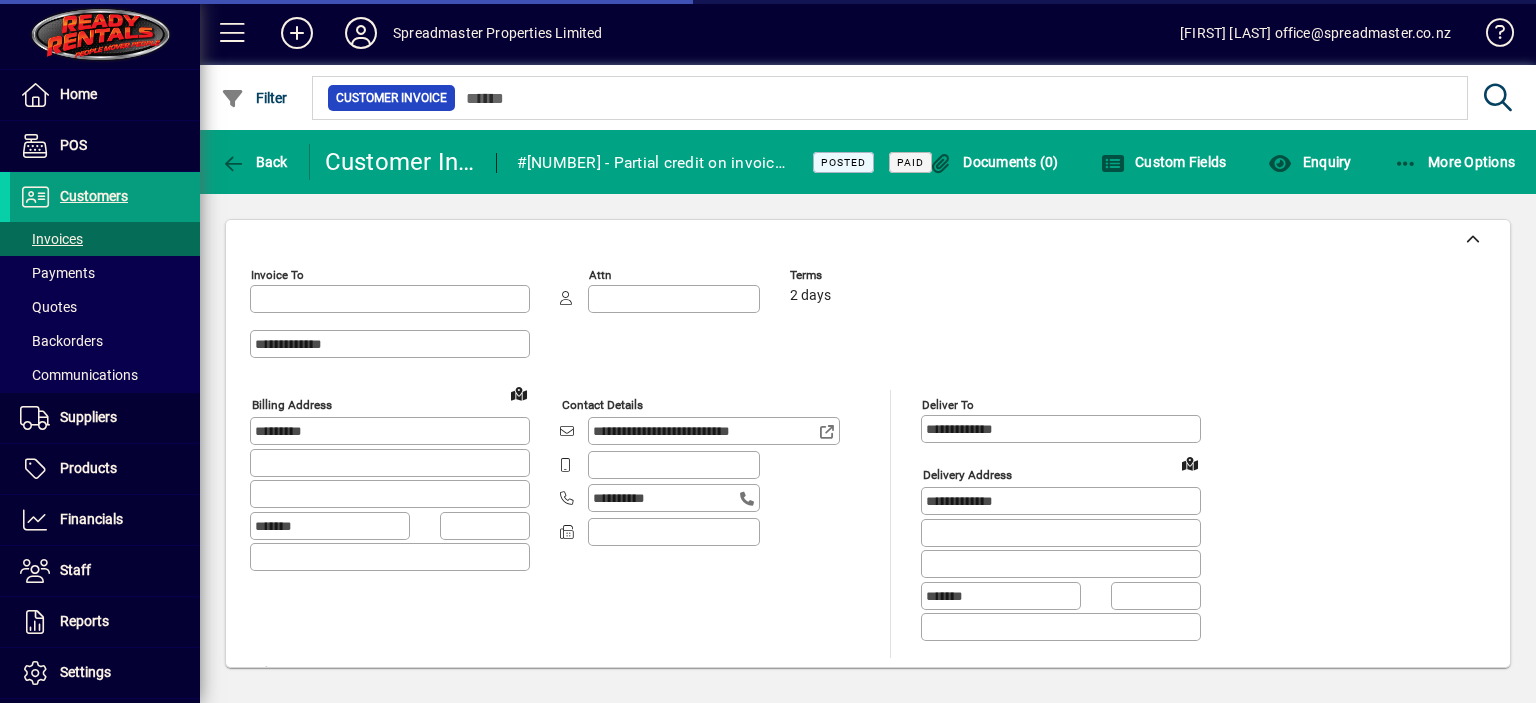 type on "**********" 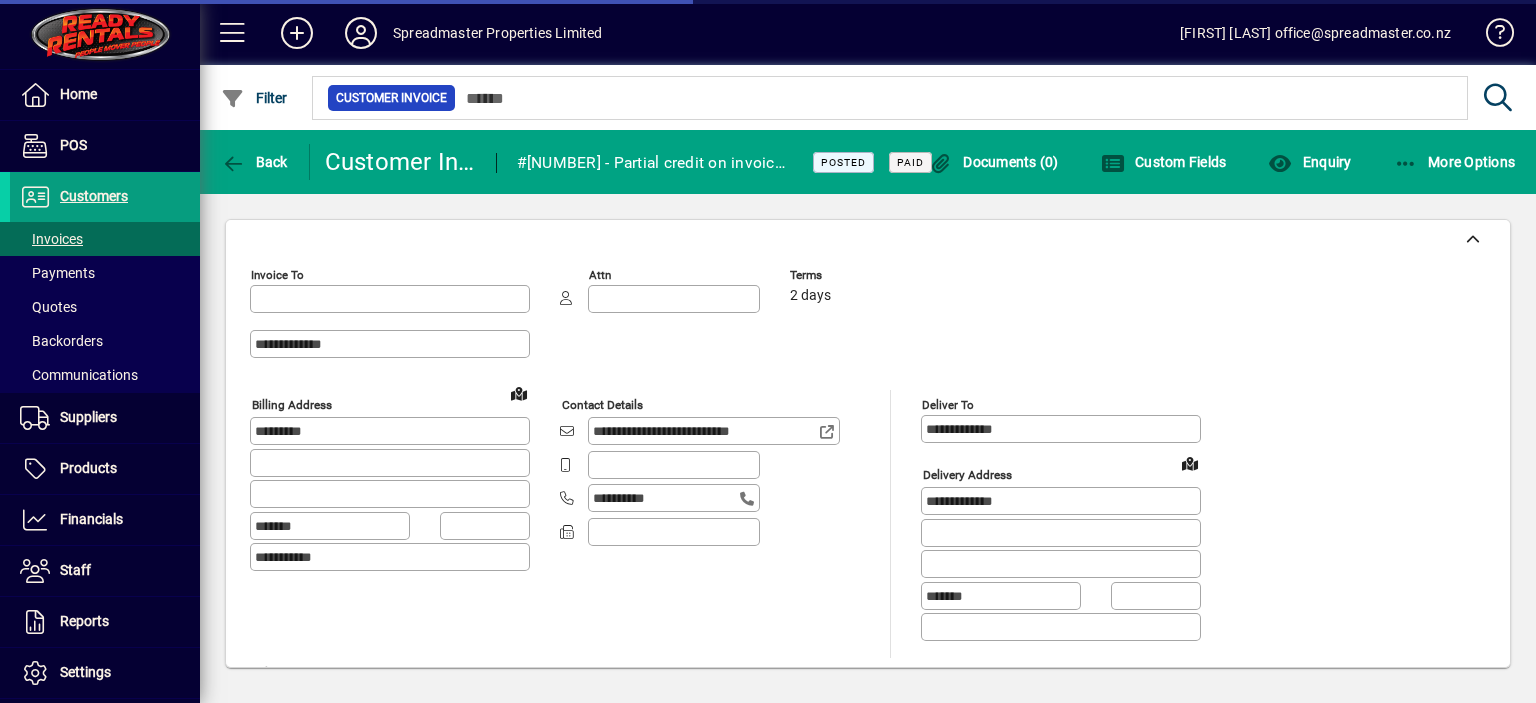 type on "**********" 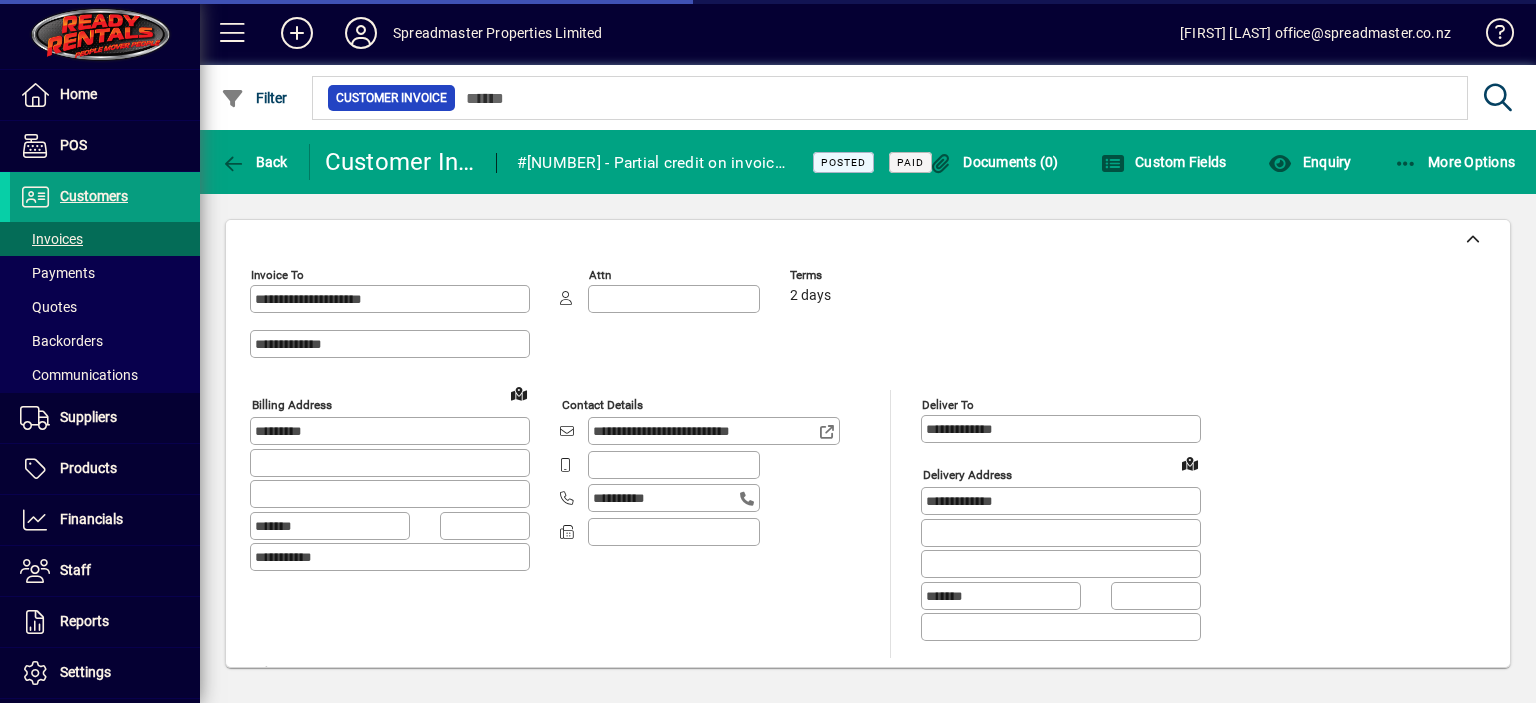 type on "**********" 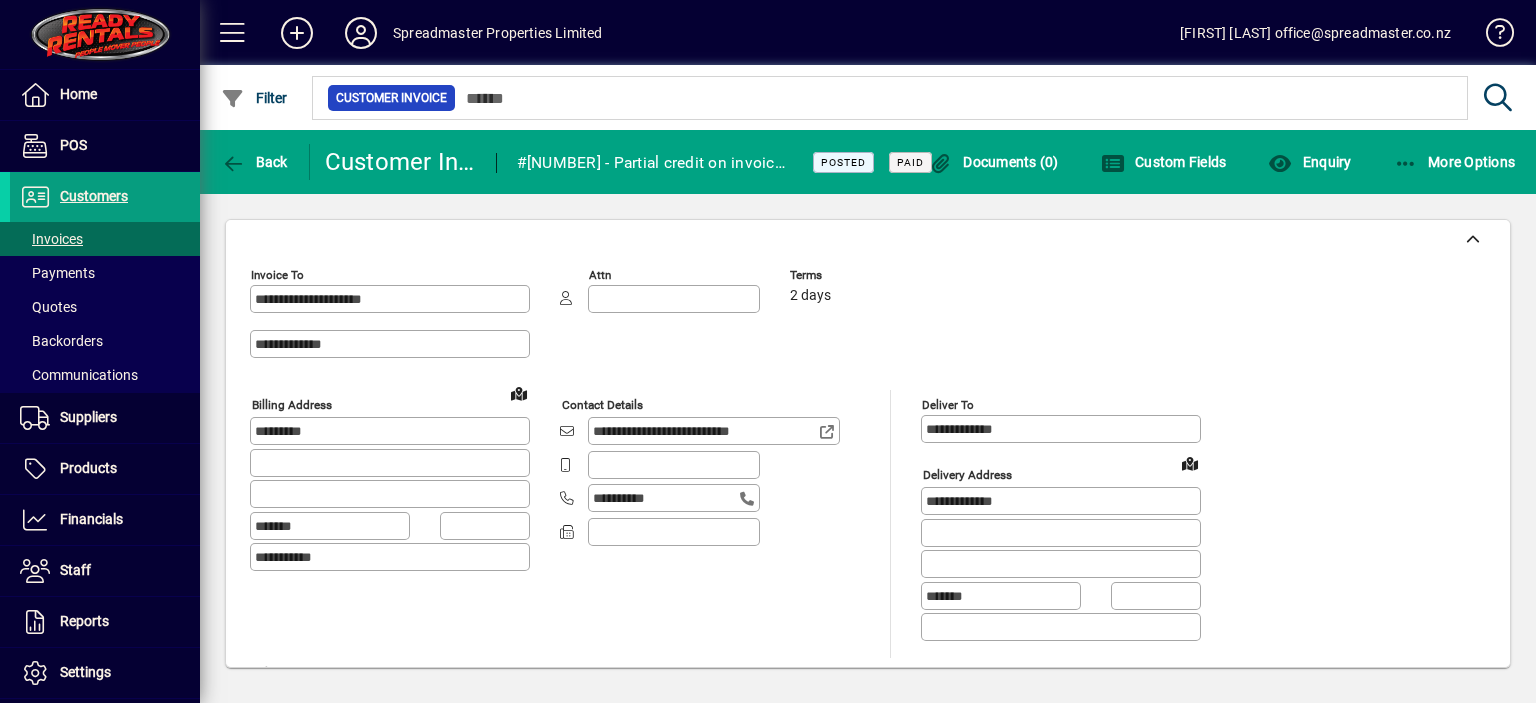 scroll, scrollTop: 0, scrollLeft: 0, axis: both 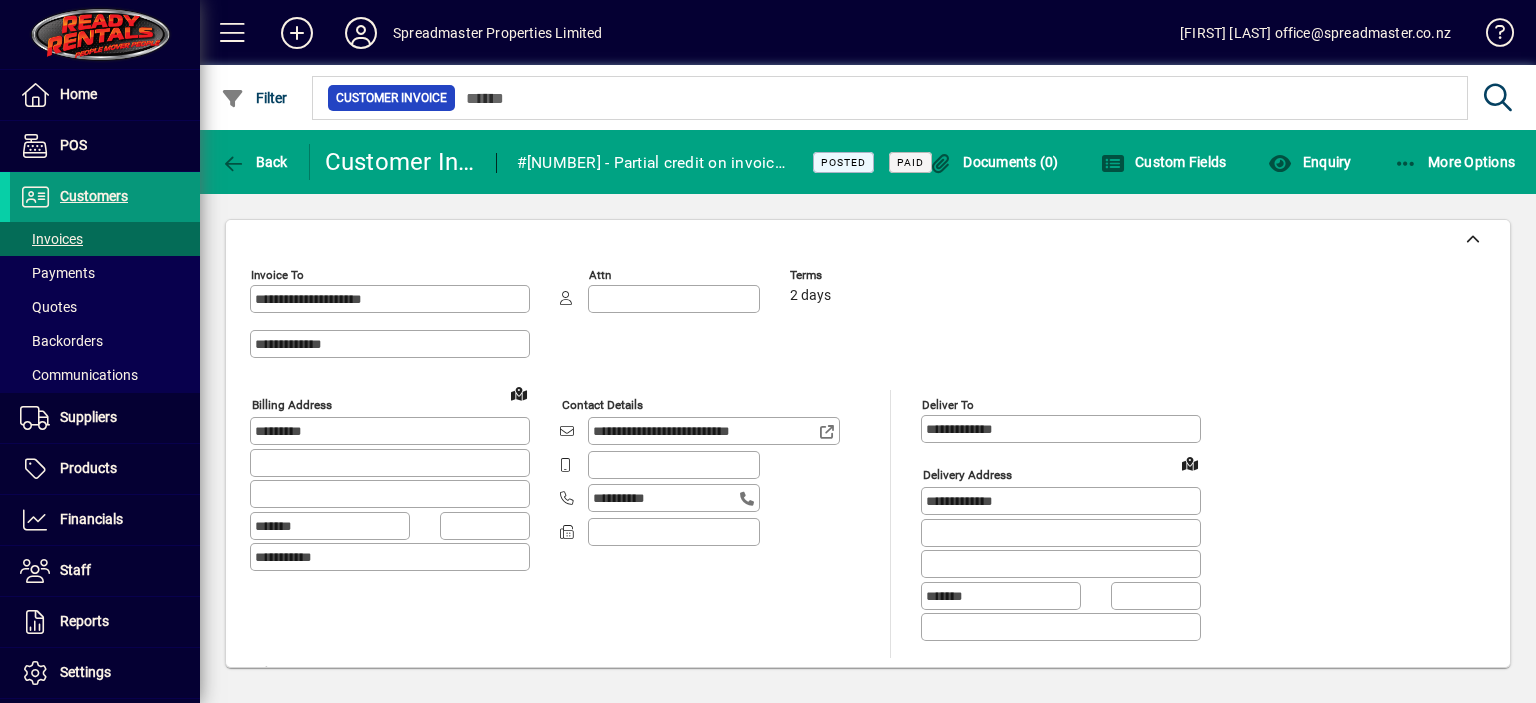 click on "Customers" at bounding box center (94, 196) 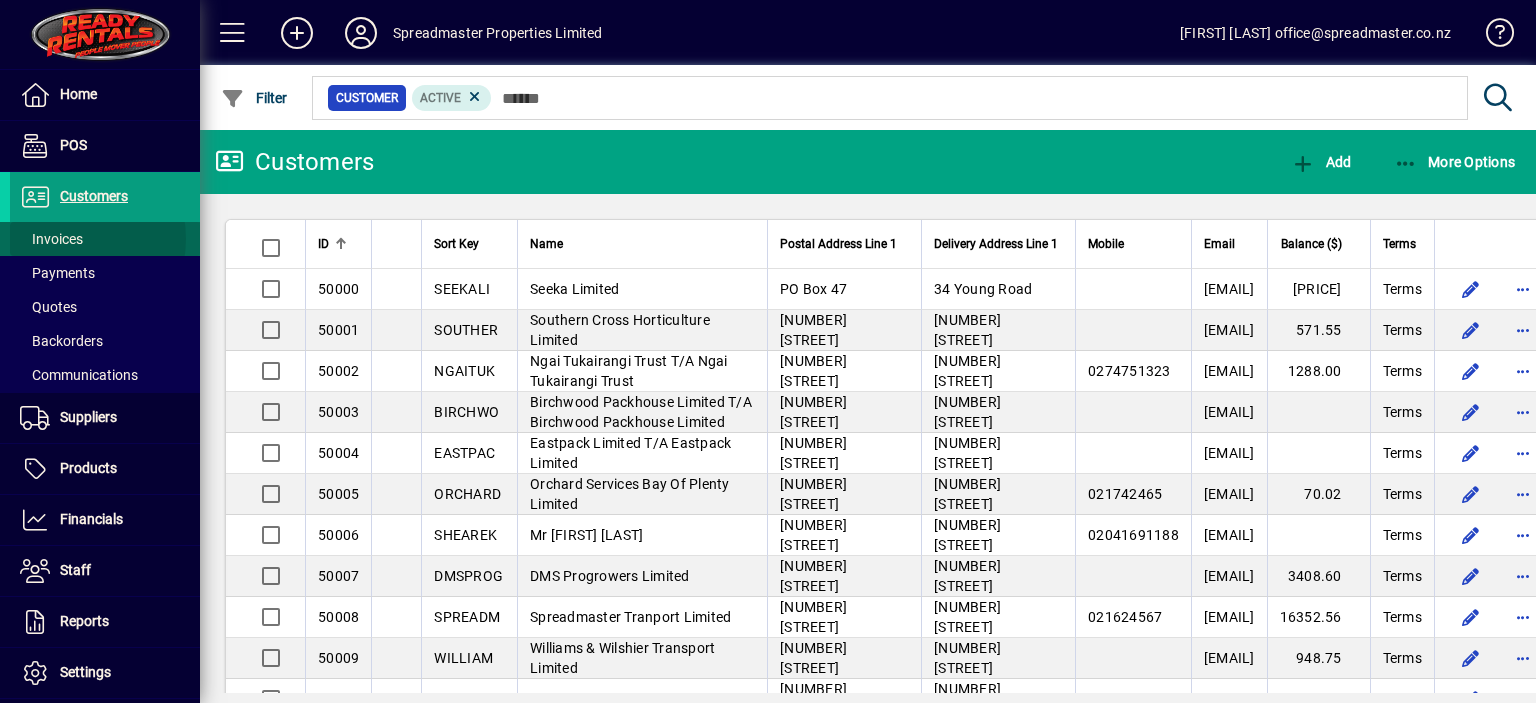 click on "Invoices" at bounding box center [51, 239] 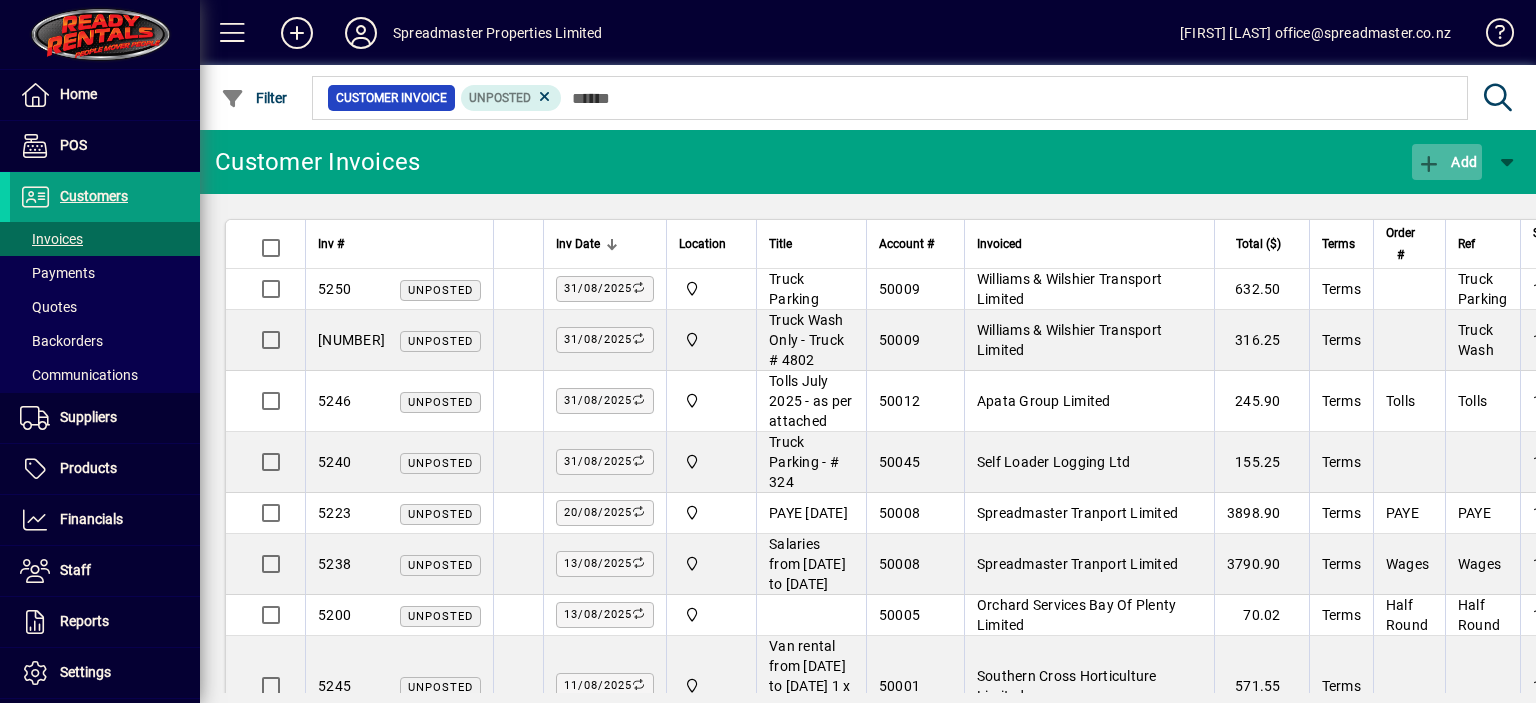 click on "Add" 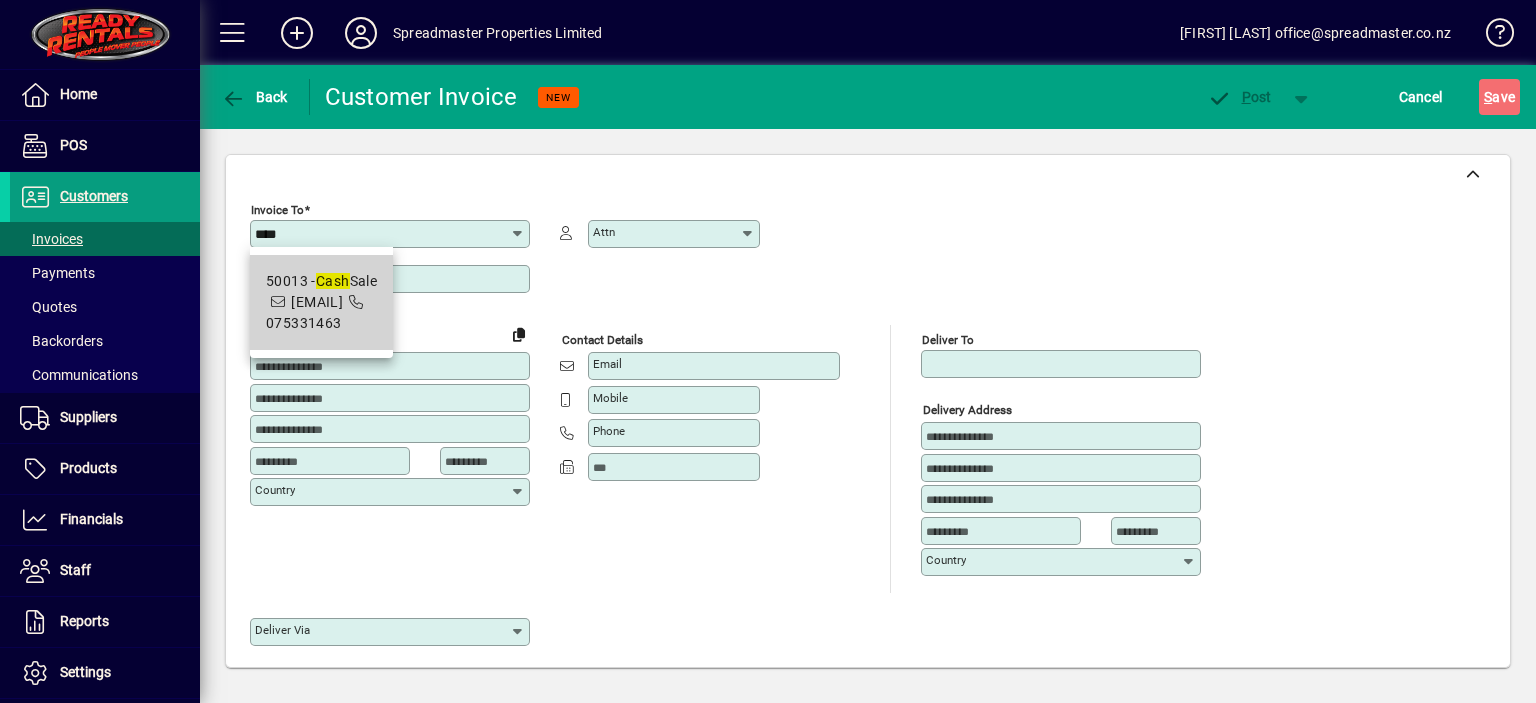 click on "Cash" at bounding box center (333, 281) 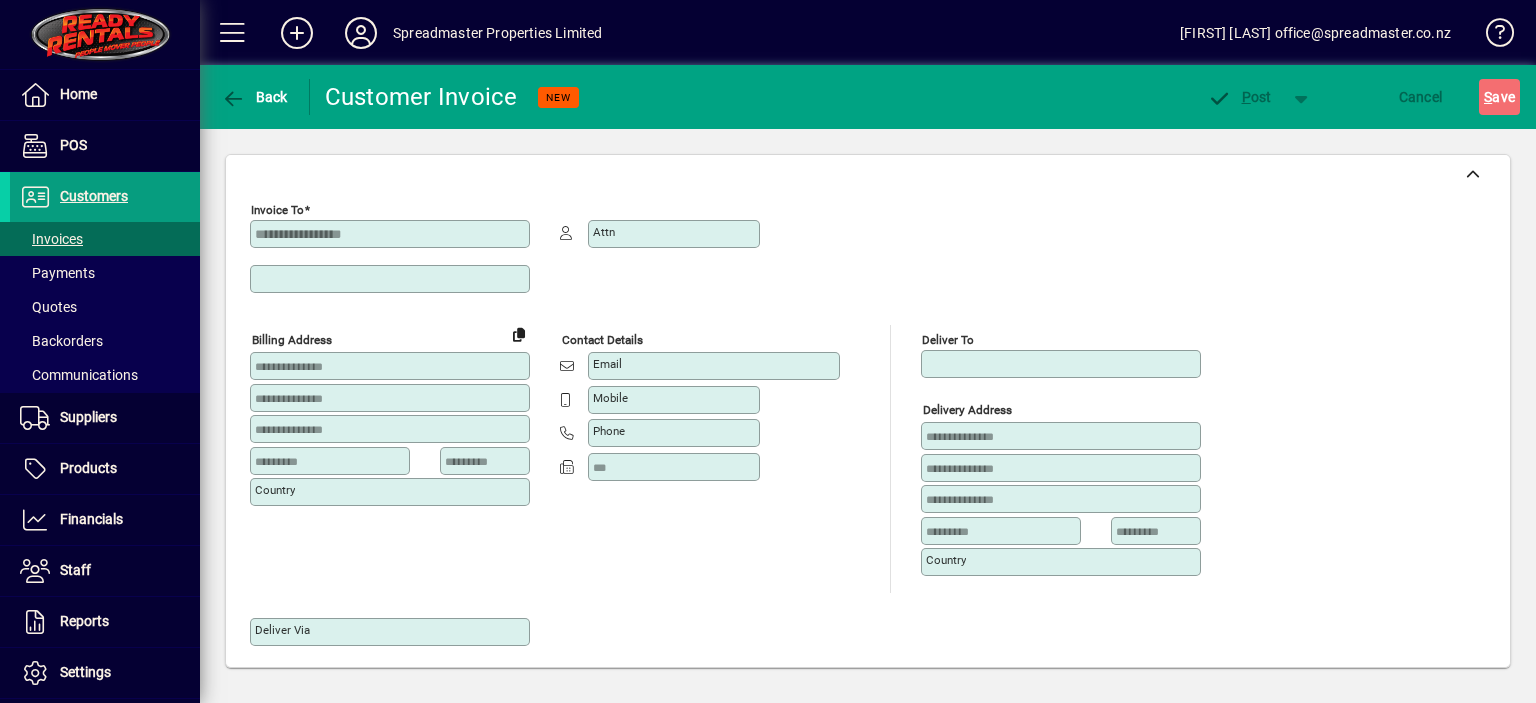 type on "*********" 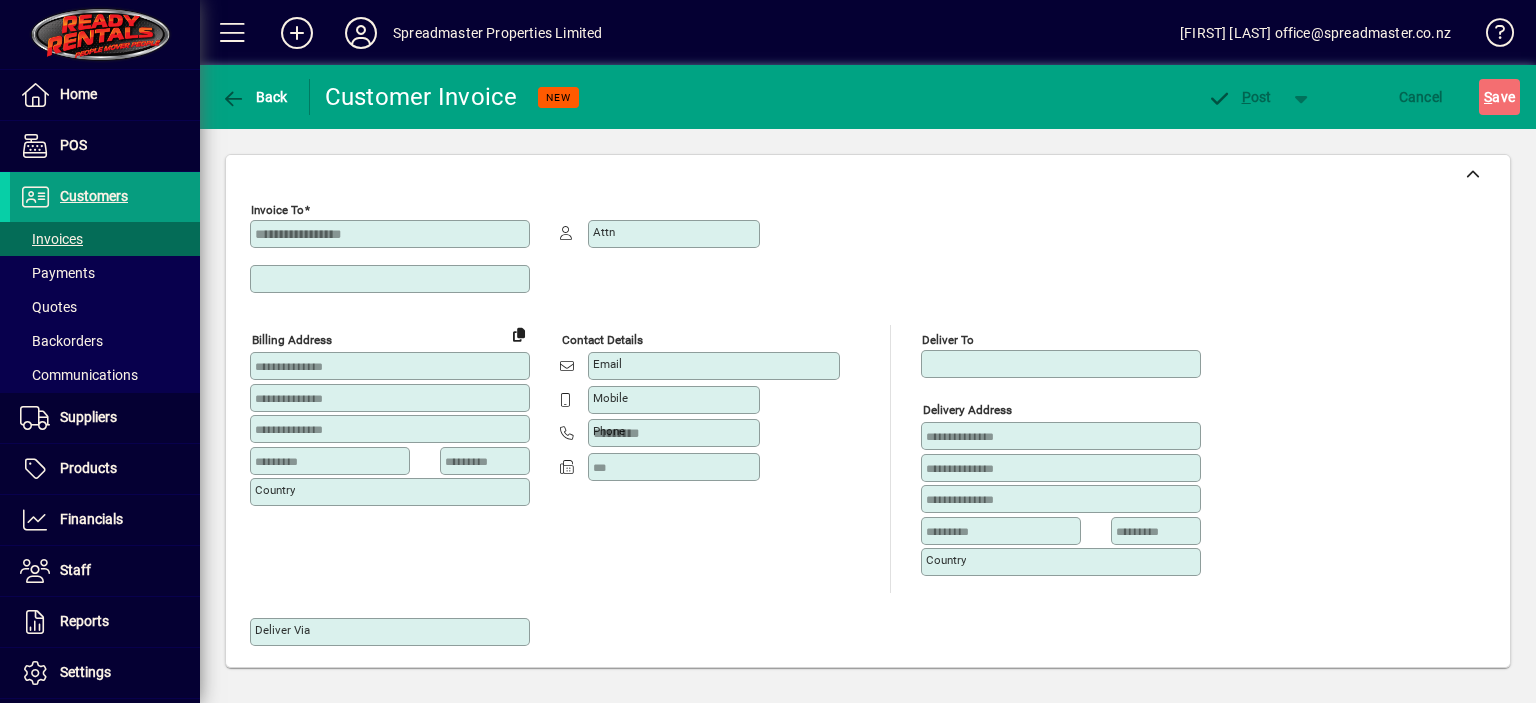 type on "**********" 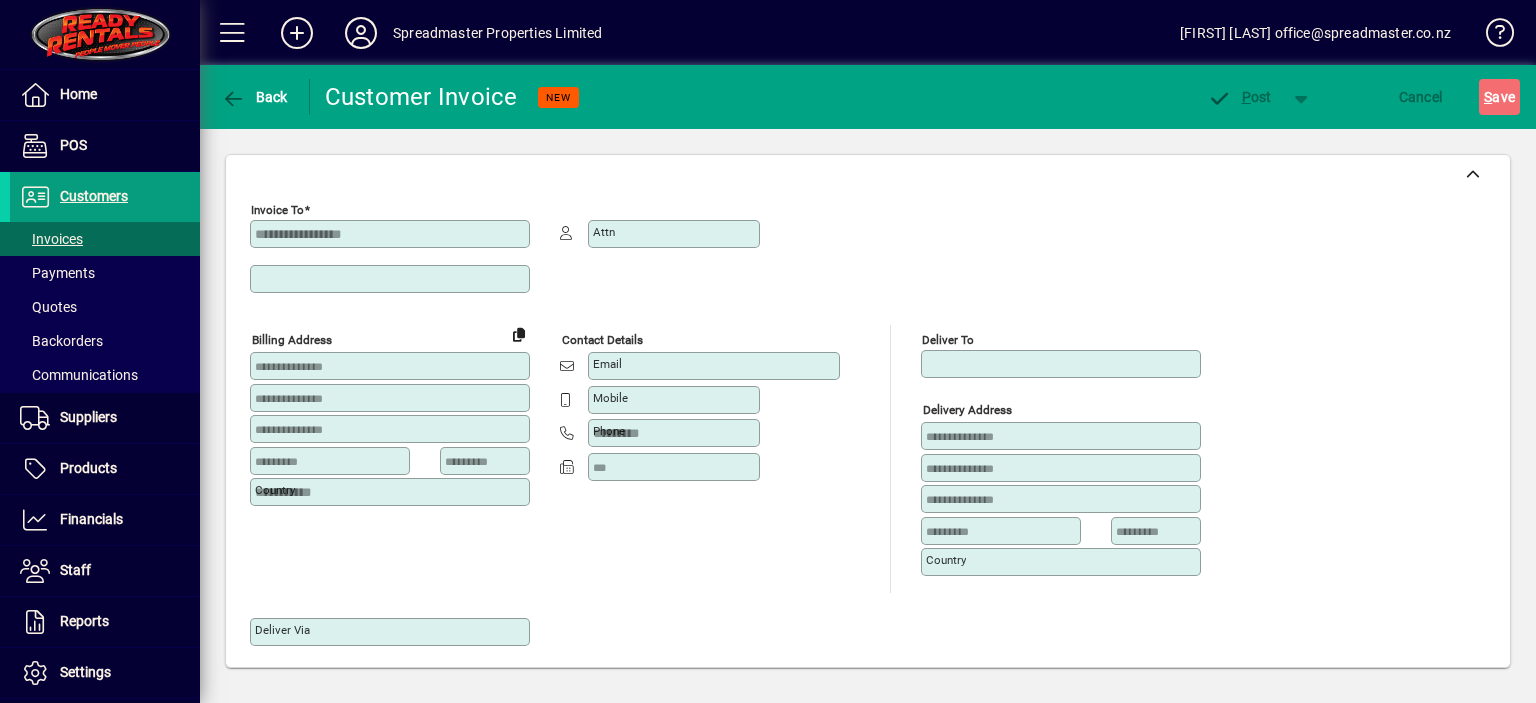 type on "**********" 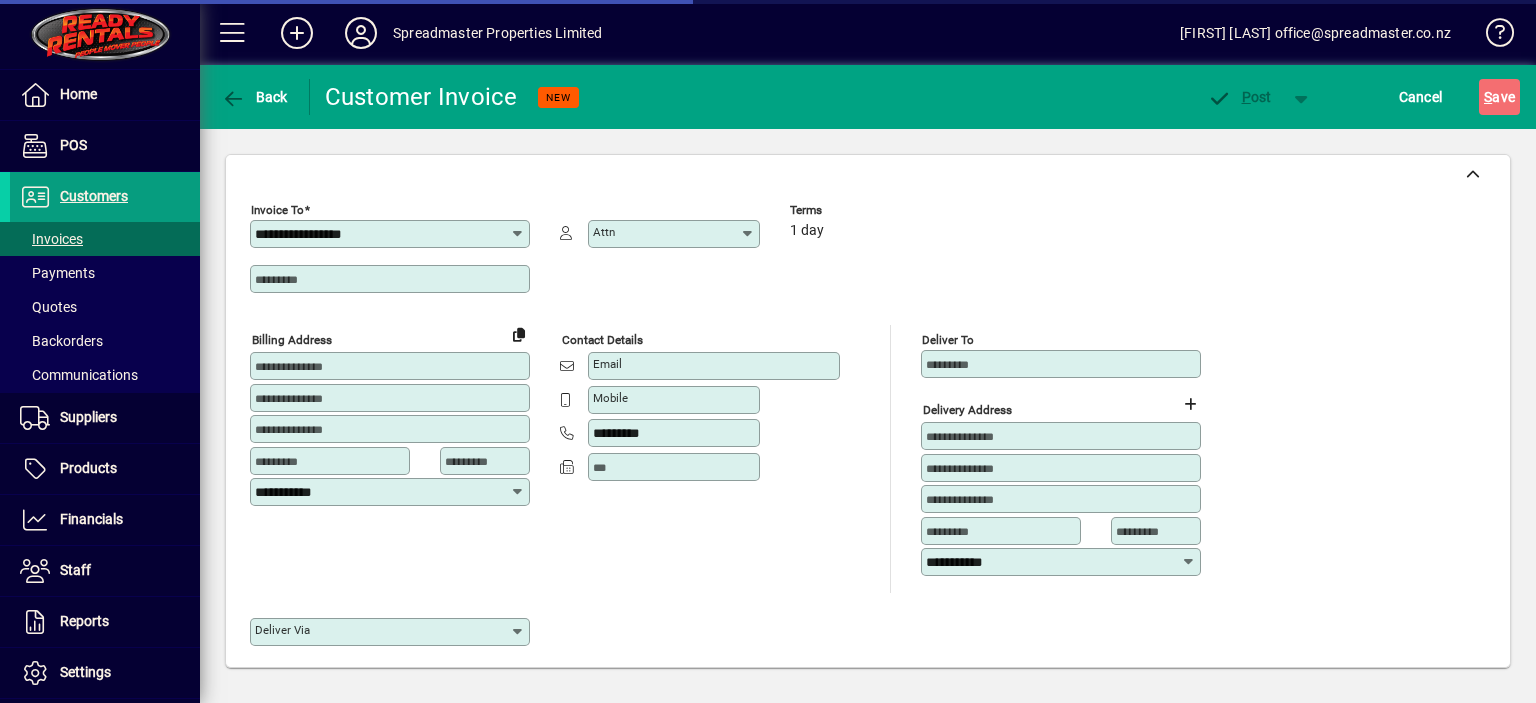 type on "**********" 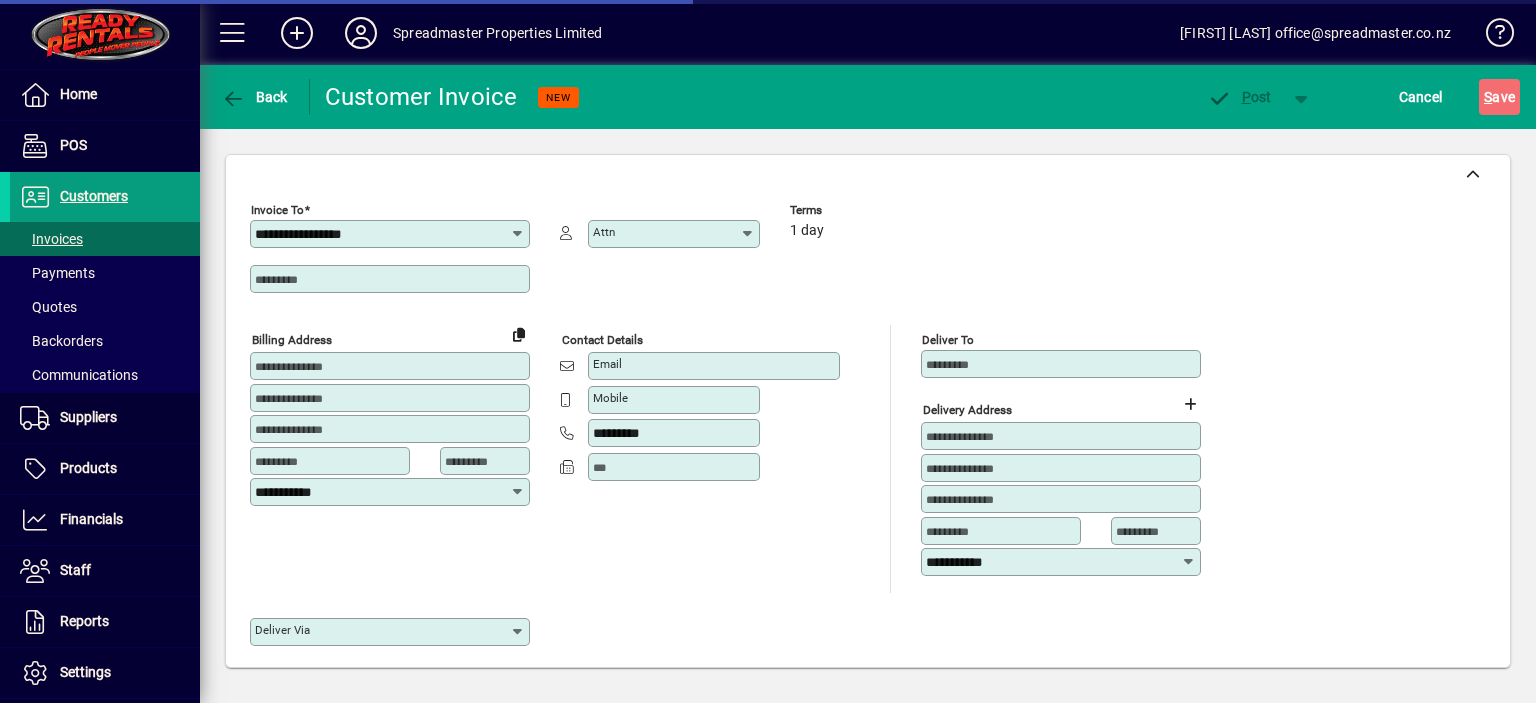 type on "**********" 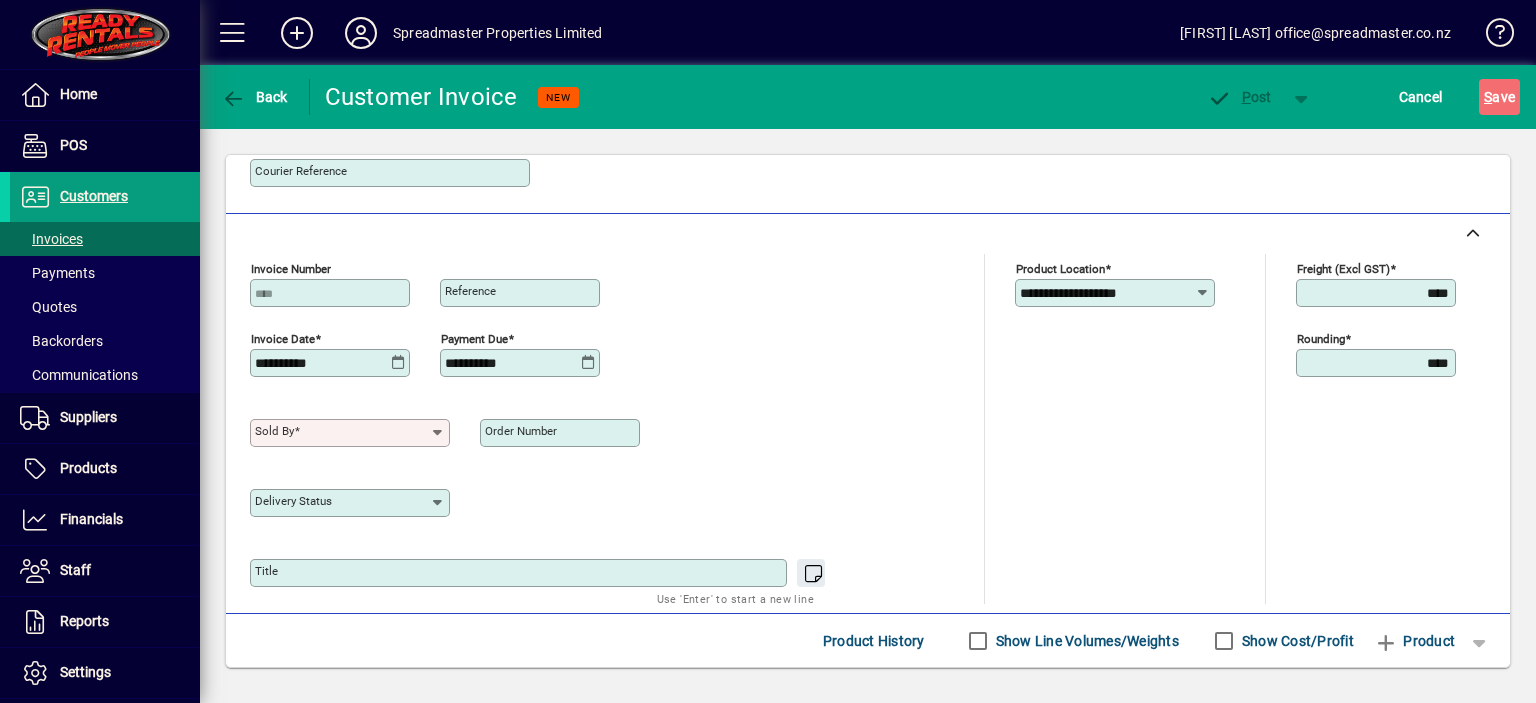 scroll, scrollTop: 700, scrollLeft: 0, axis: vertical 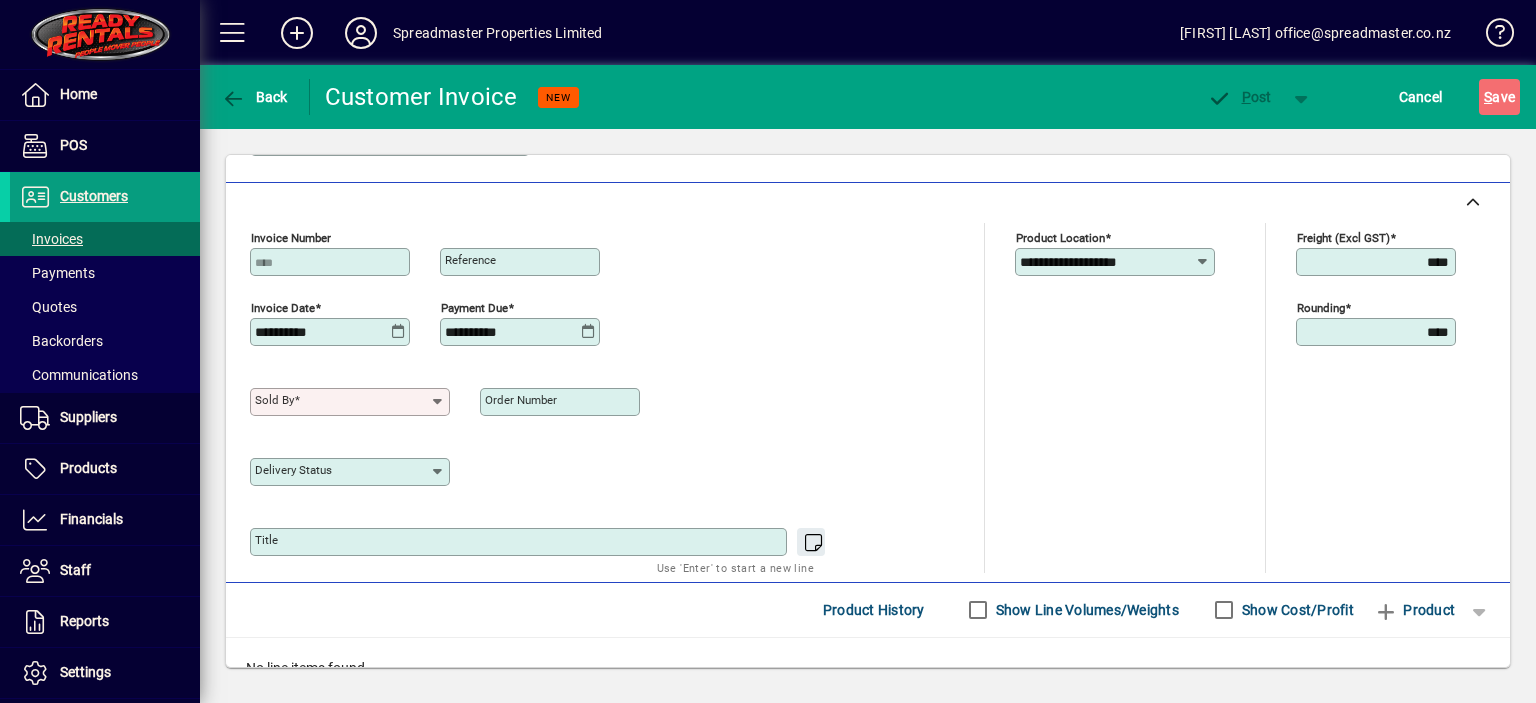 click 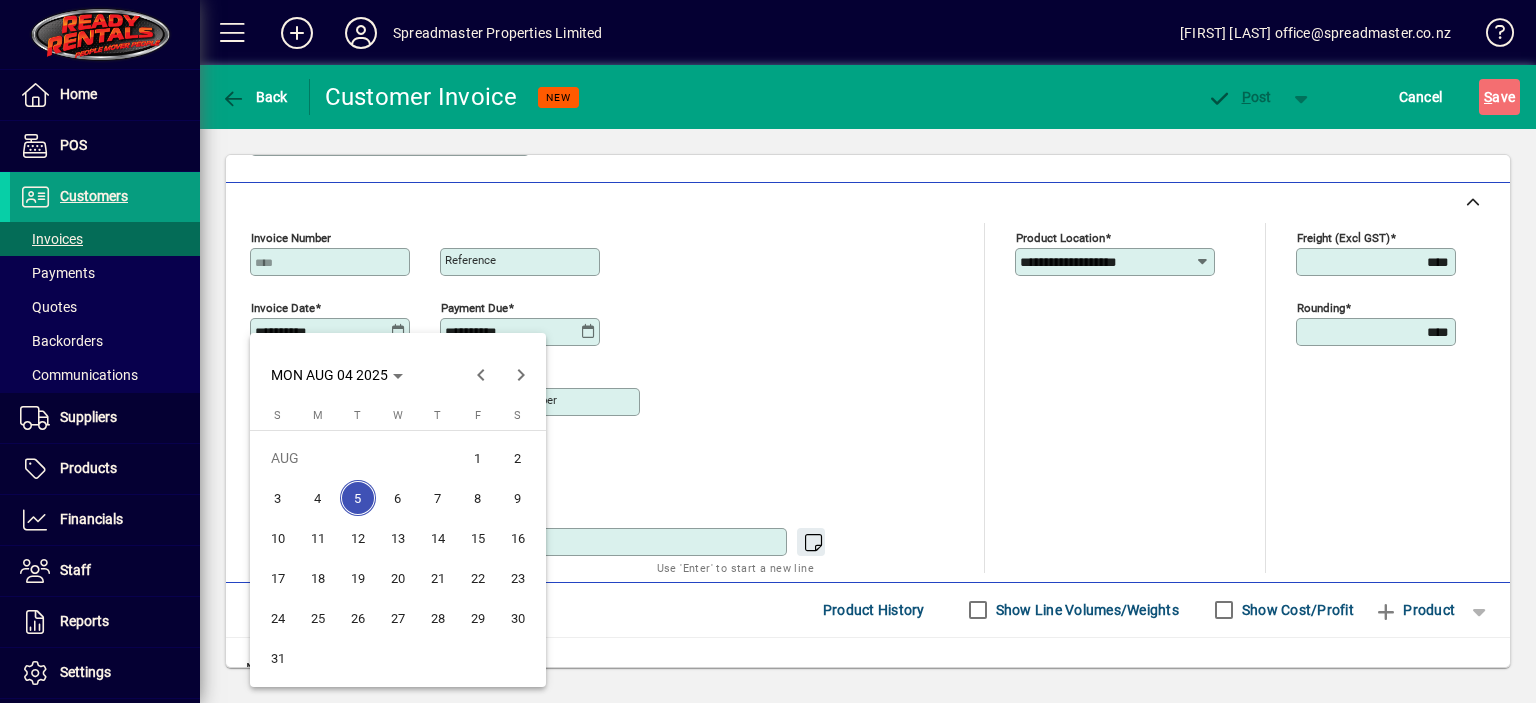 click on "4" at bounding box center [318, 498] 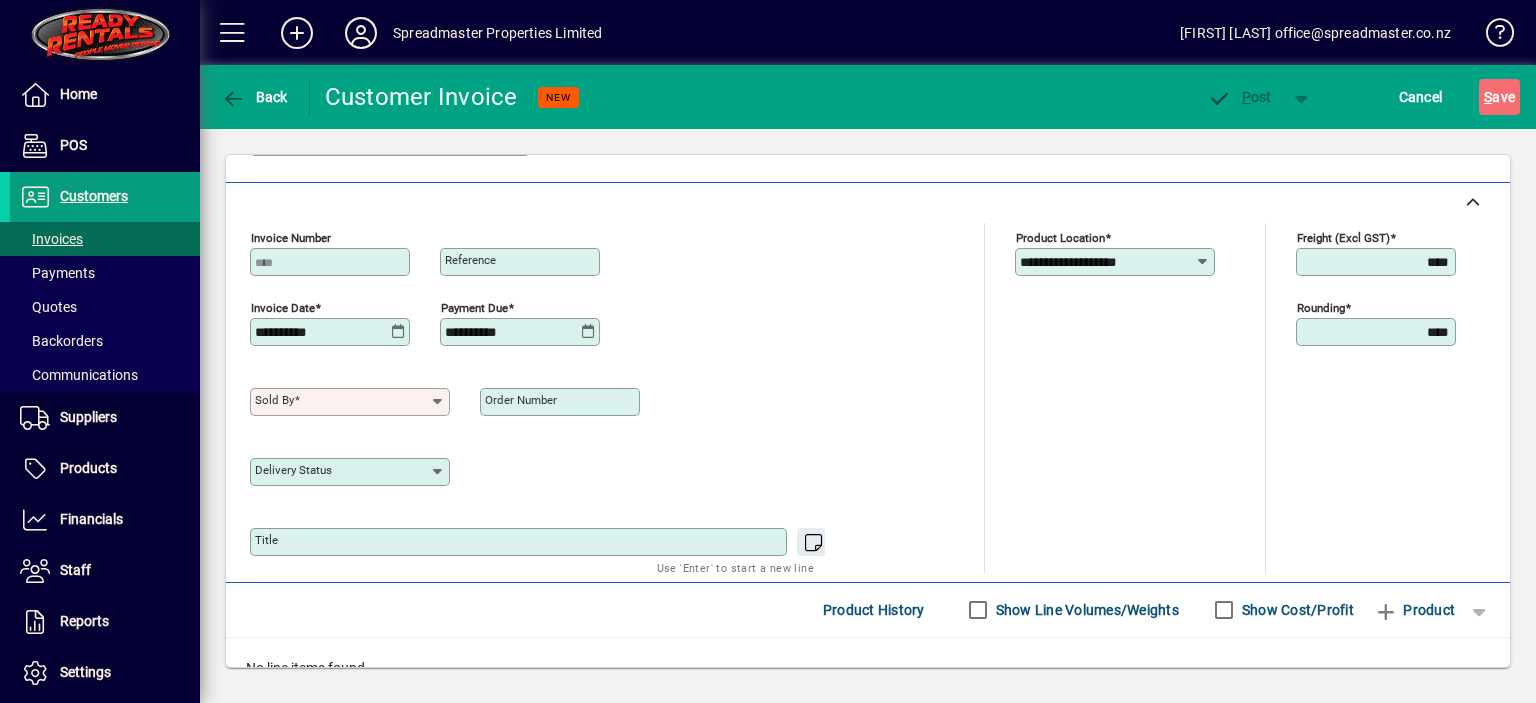 click on "Sold by" at bounding box center [342, 402] 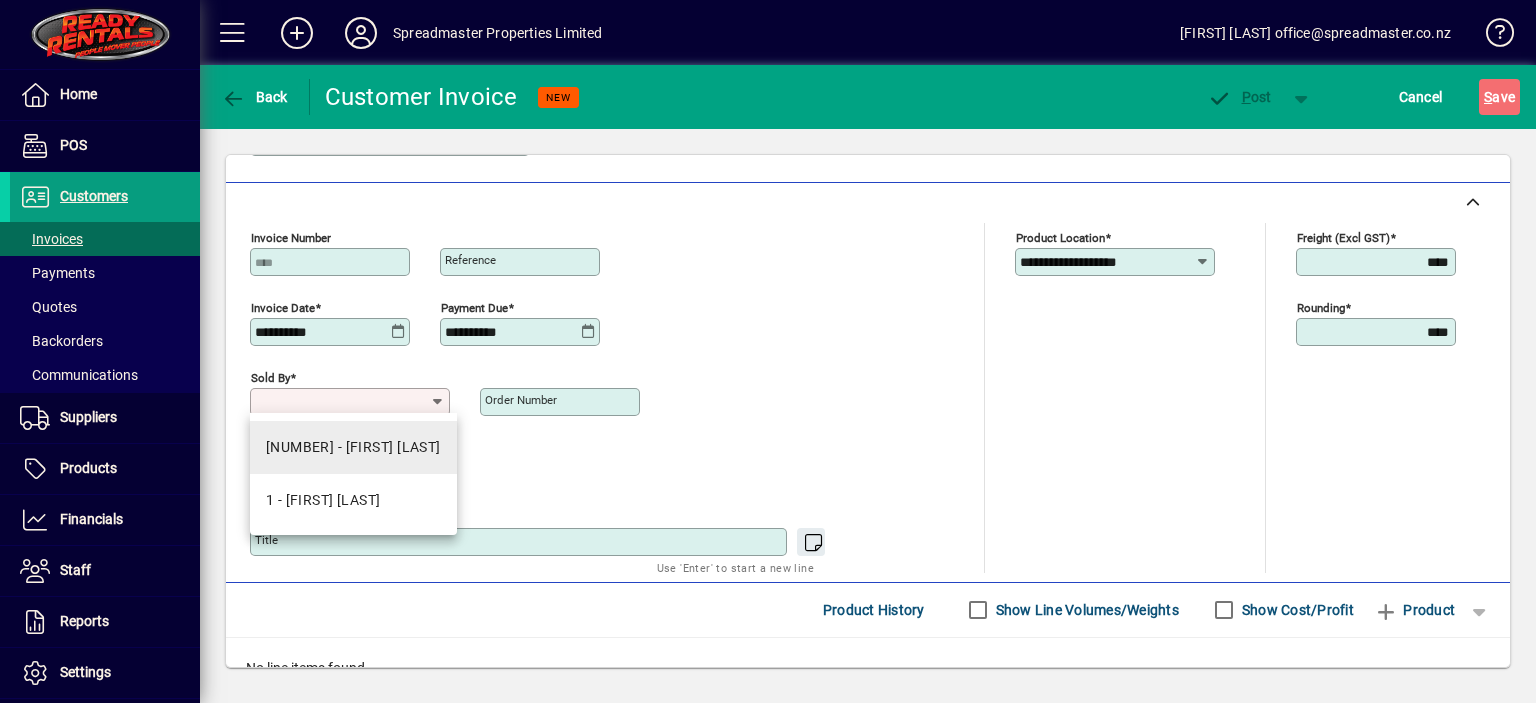 click on "[NUMBER] - [FIRST] [LAST]" at bounding box center [353, 447] 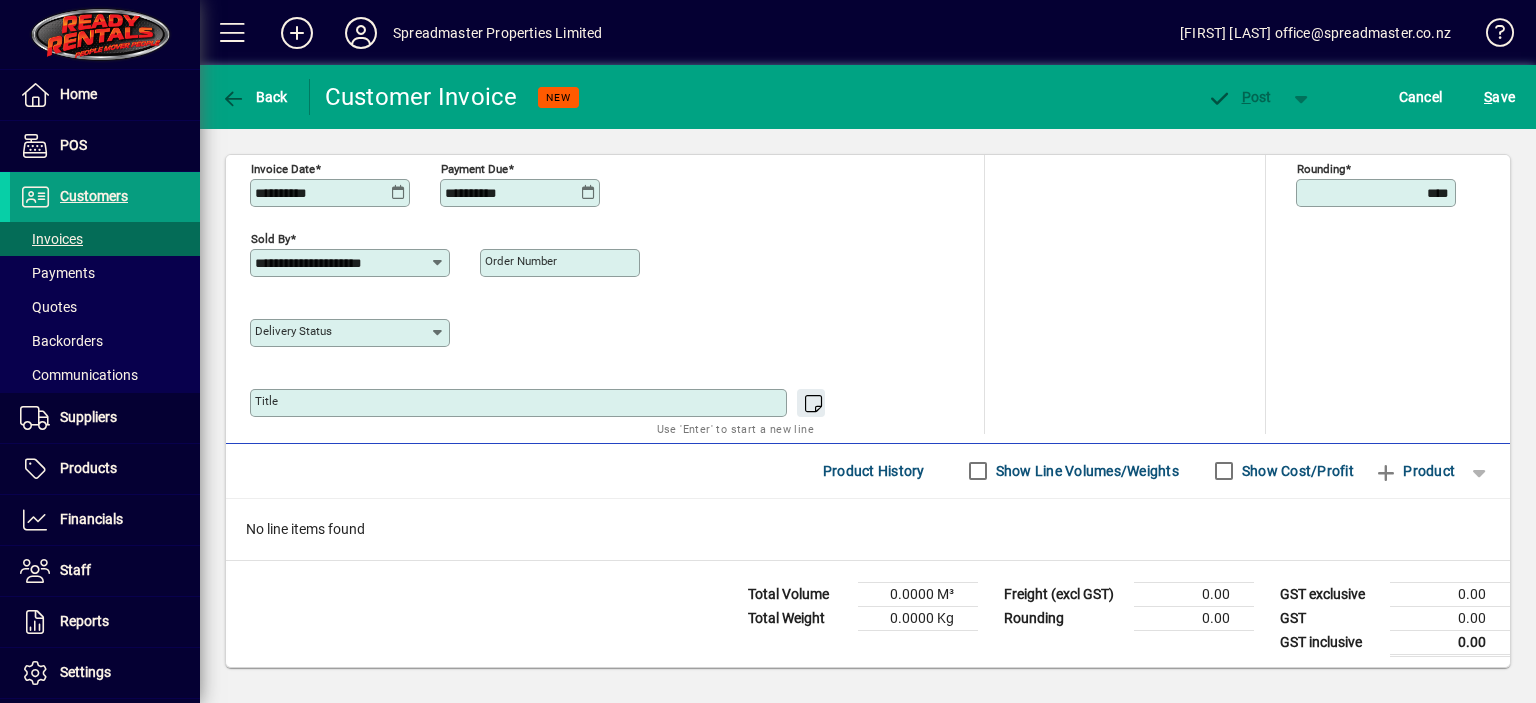scroll, scrollTop: 840, scrollLeft: 0, axis: vertical 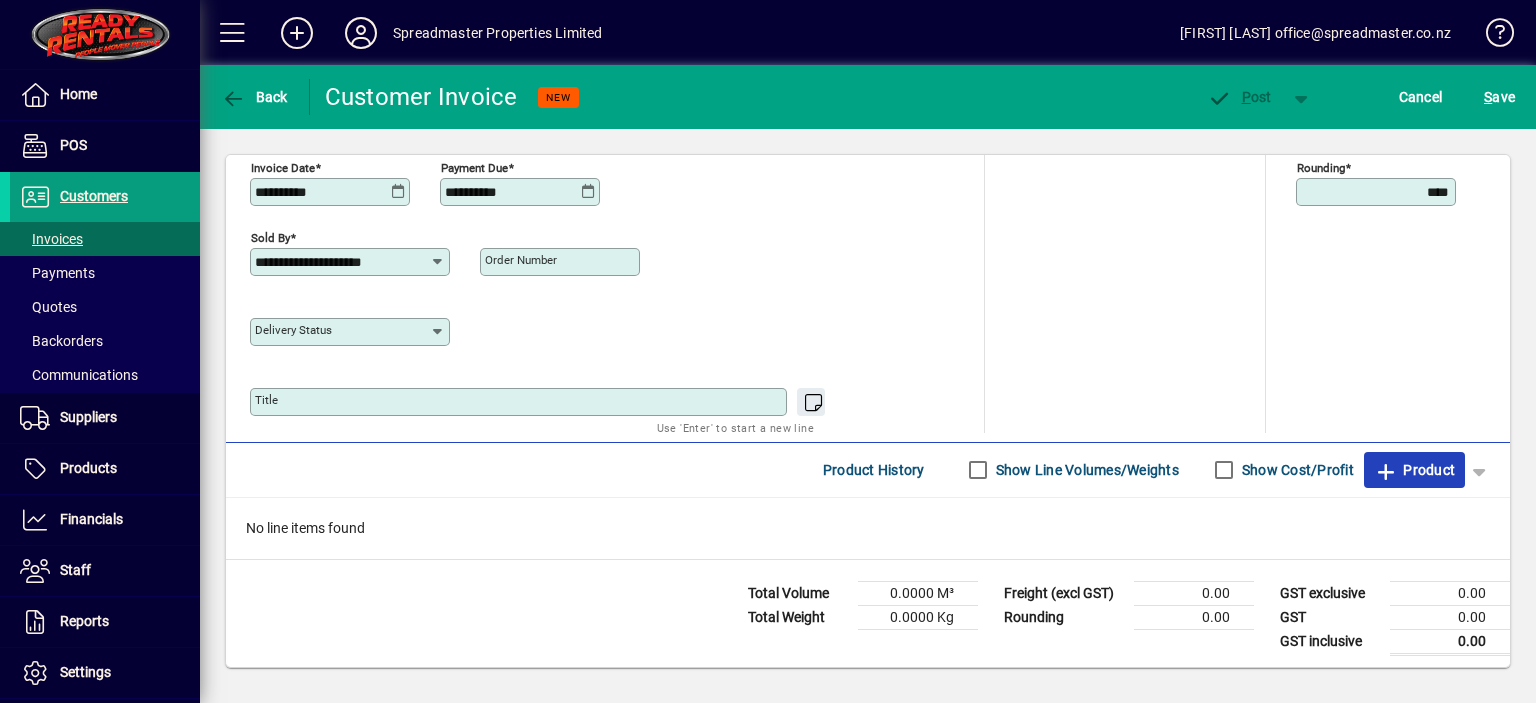click on "Product" 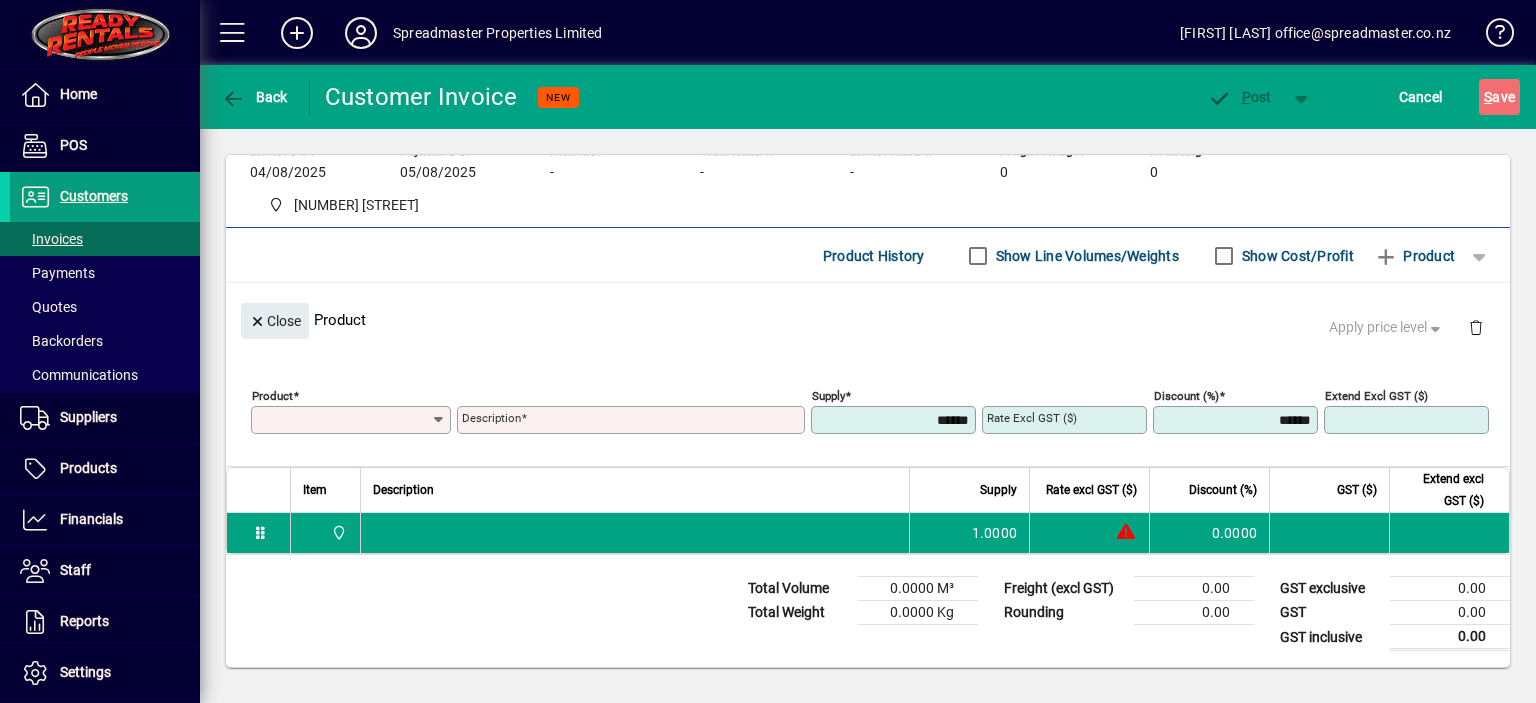 scroll, scrollTop: 123, scrollLeft: 0, axis: vertical 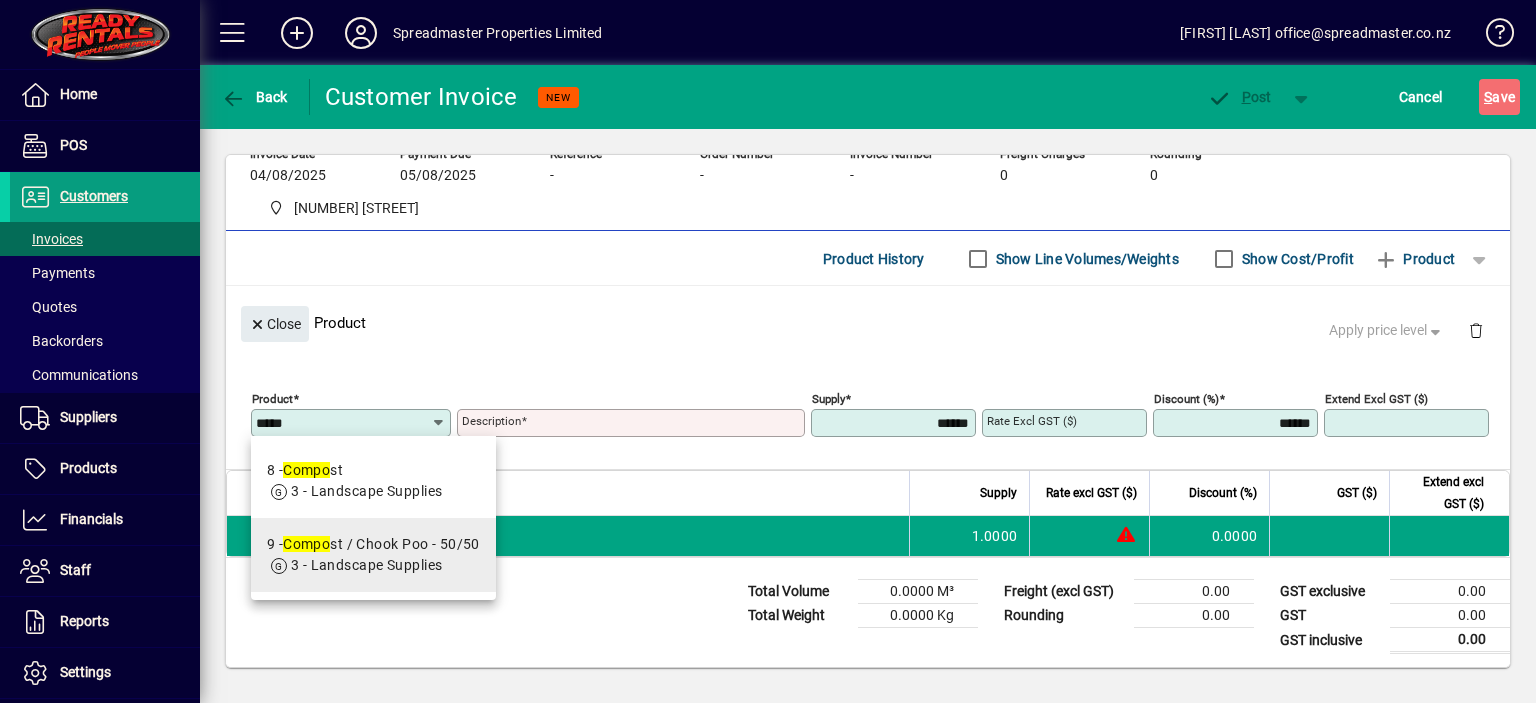 click on "9 -  Compo st / Chook Poo - 50/50" at bounding box center [373, 544] 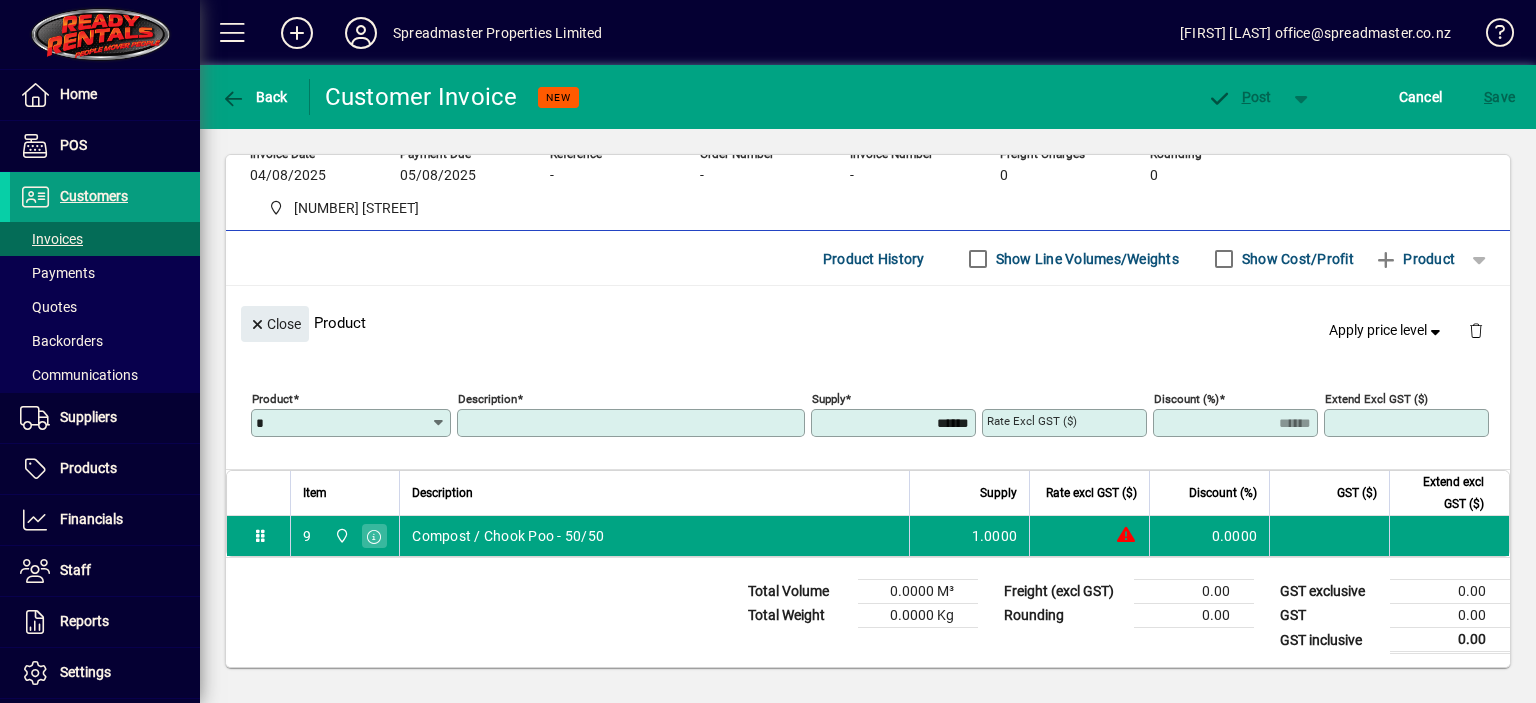 type on "**********" 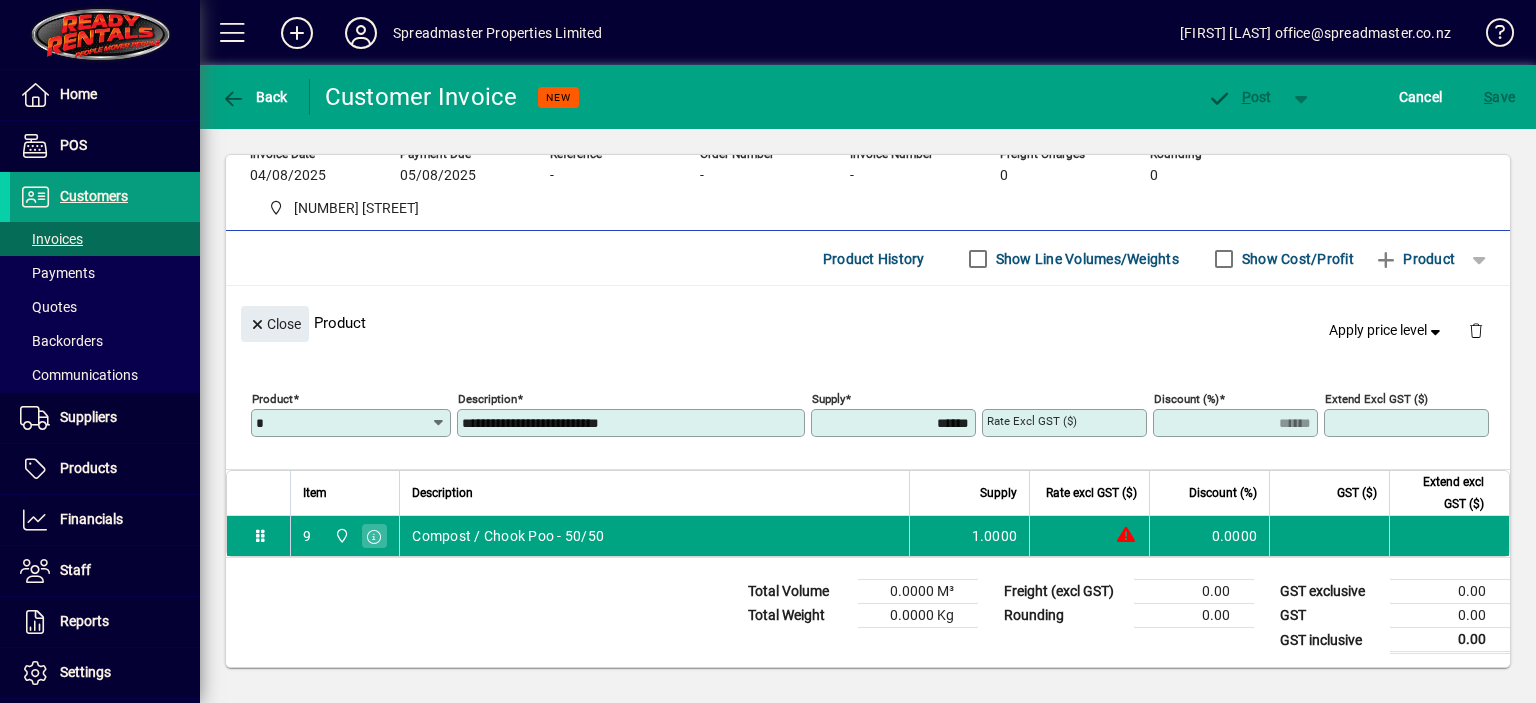 type on "********" 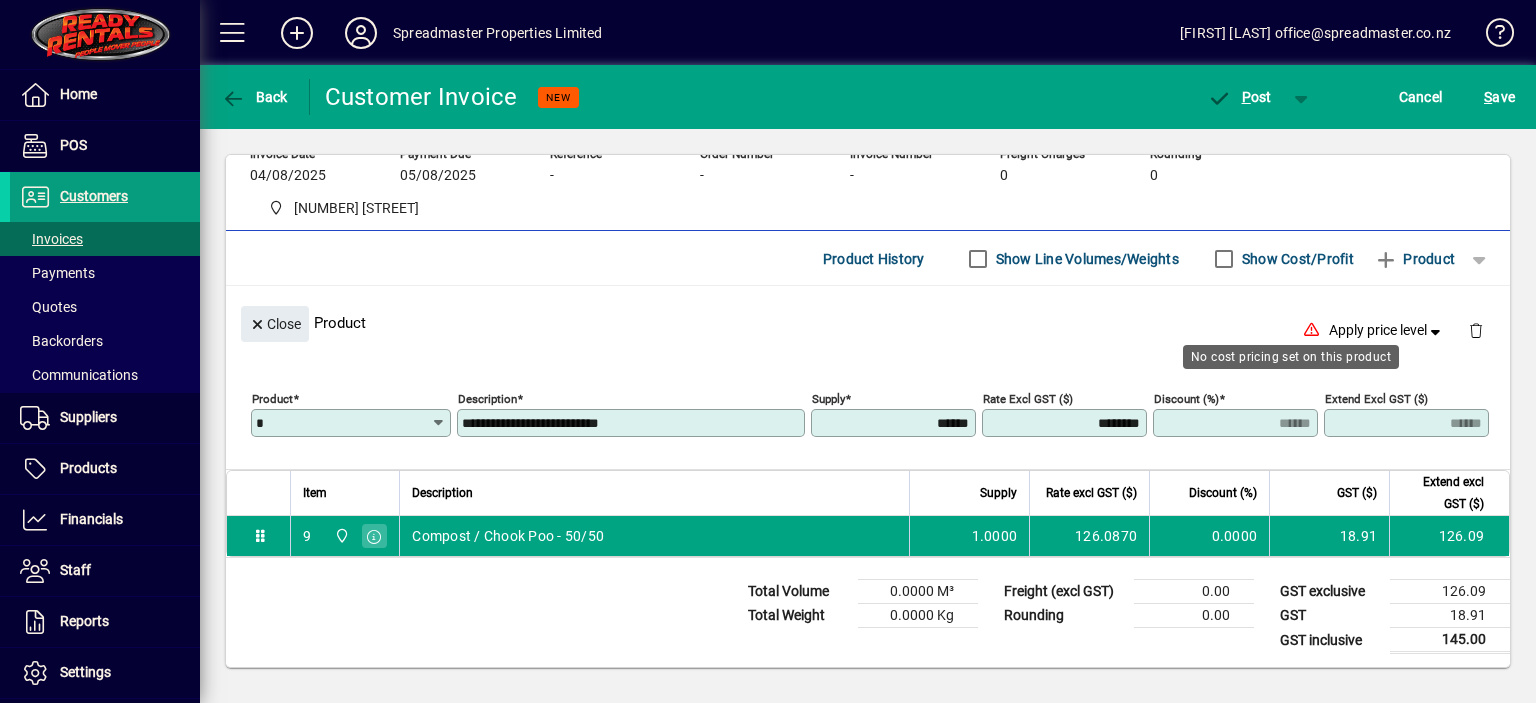 click on "******" at bounding box center [895, 423] 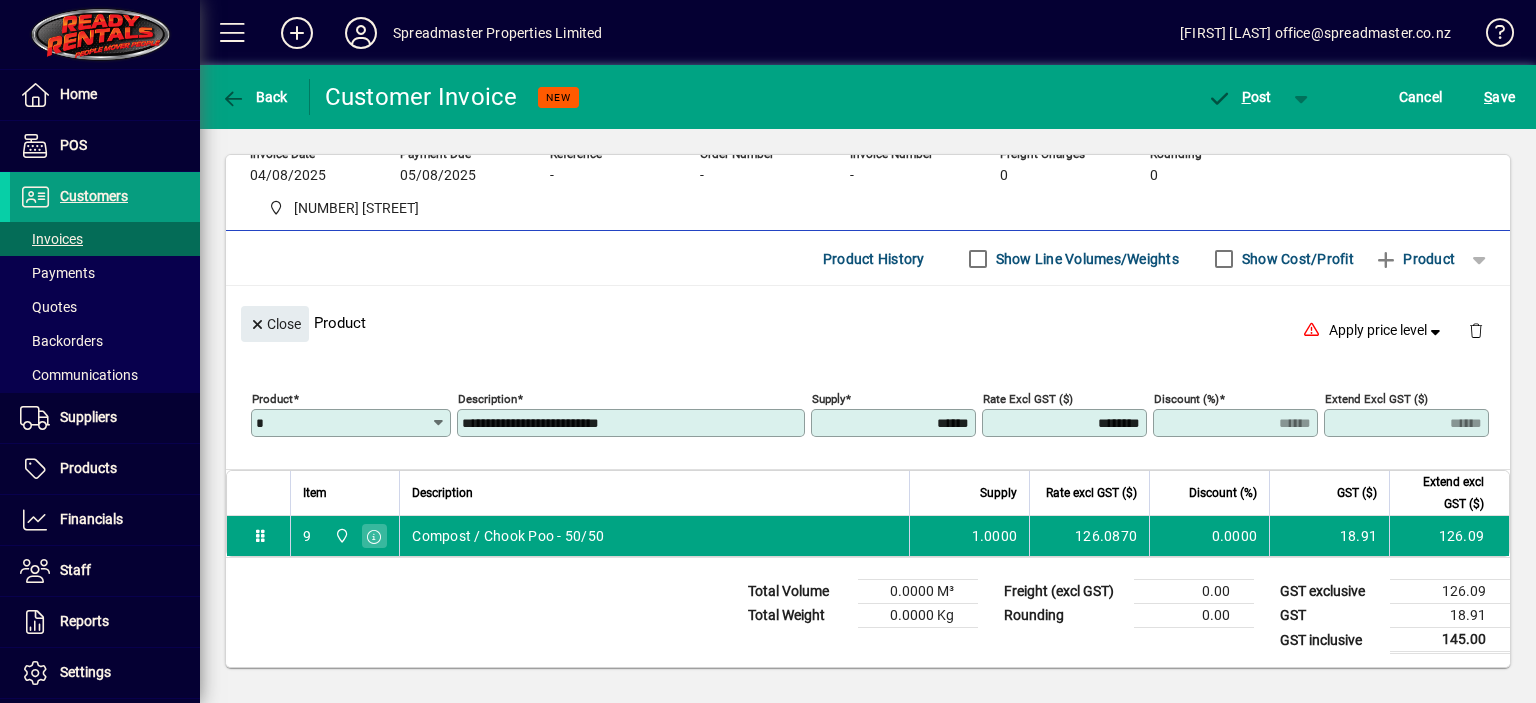 click on "******" at bounding box center (895, 423) 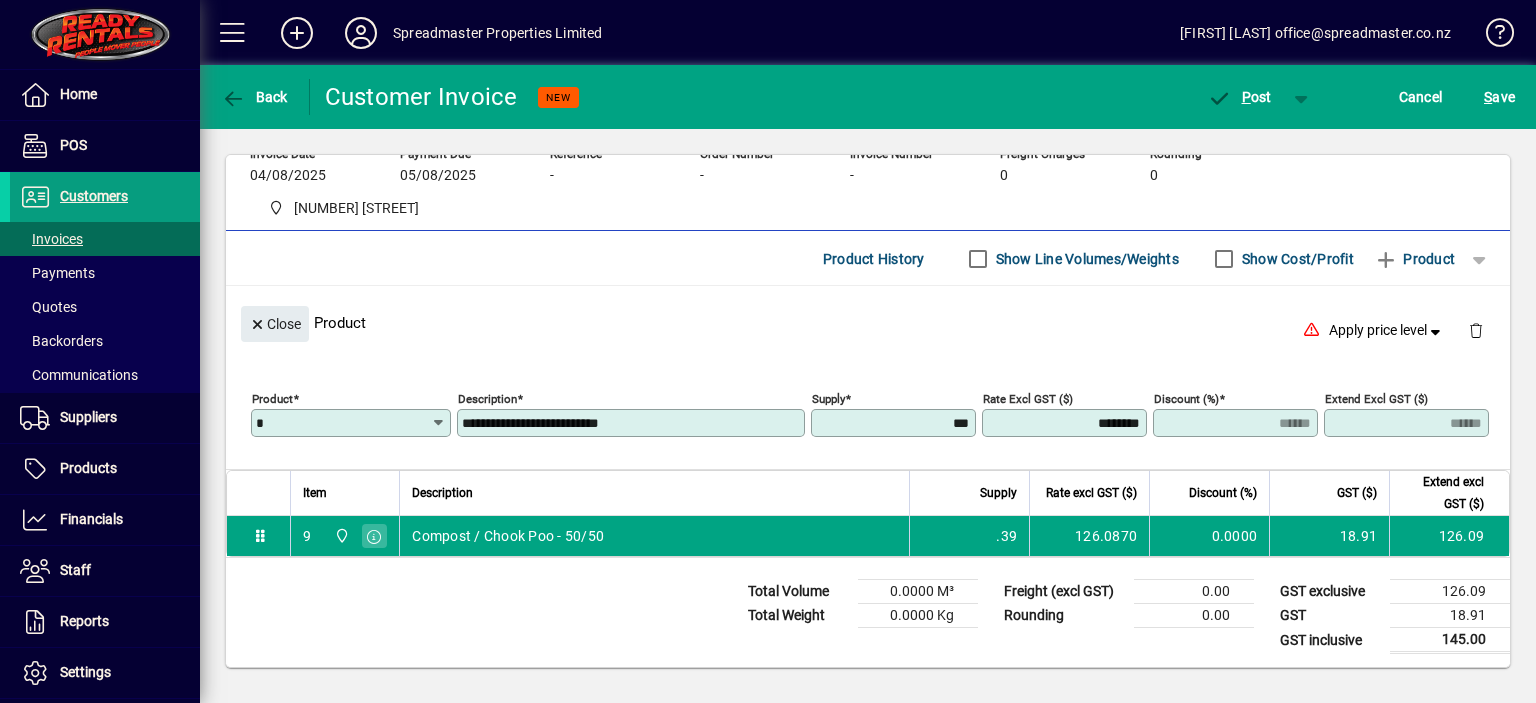 type on "******" 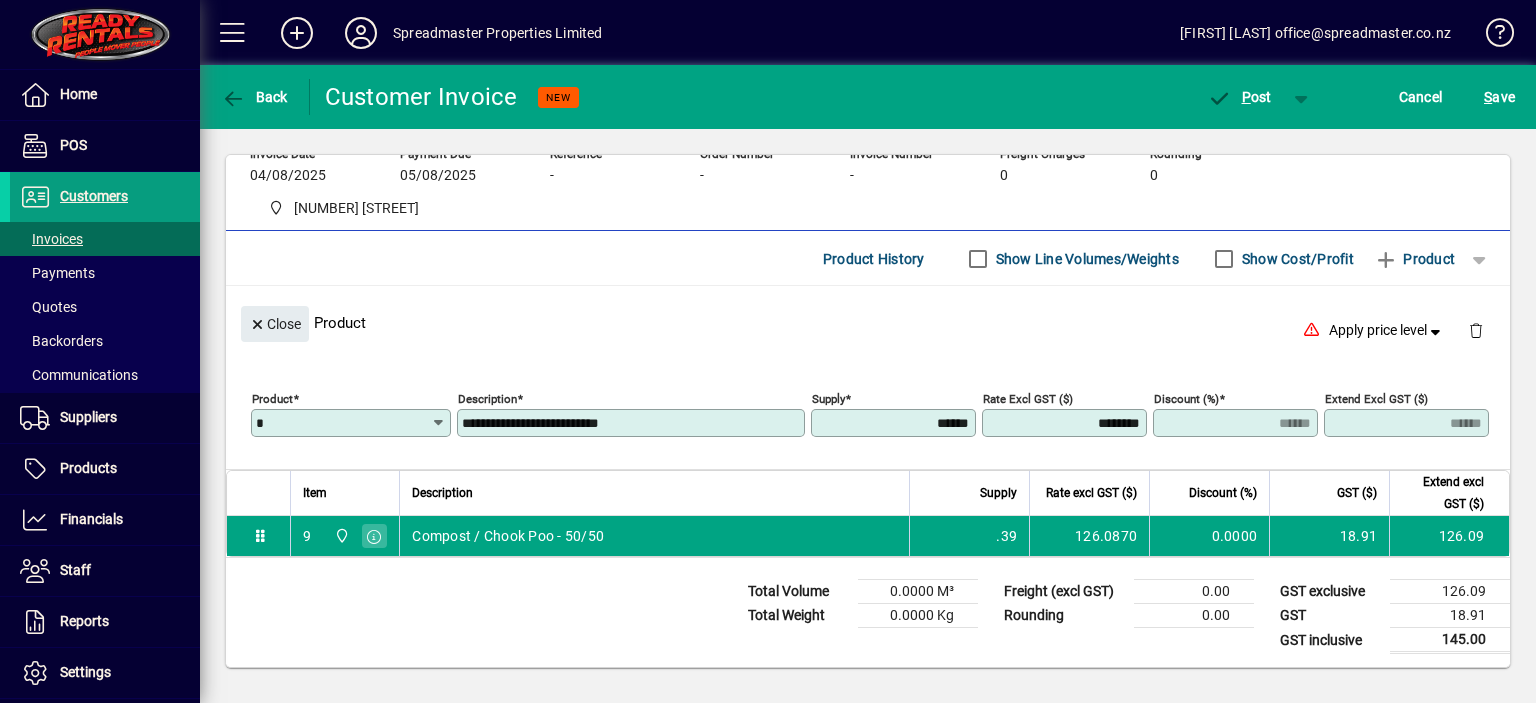 type on "*****" 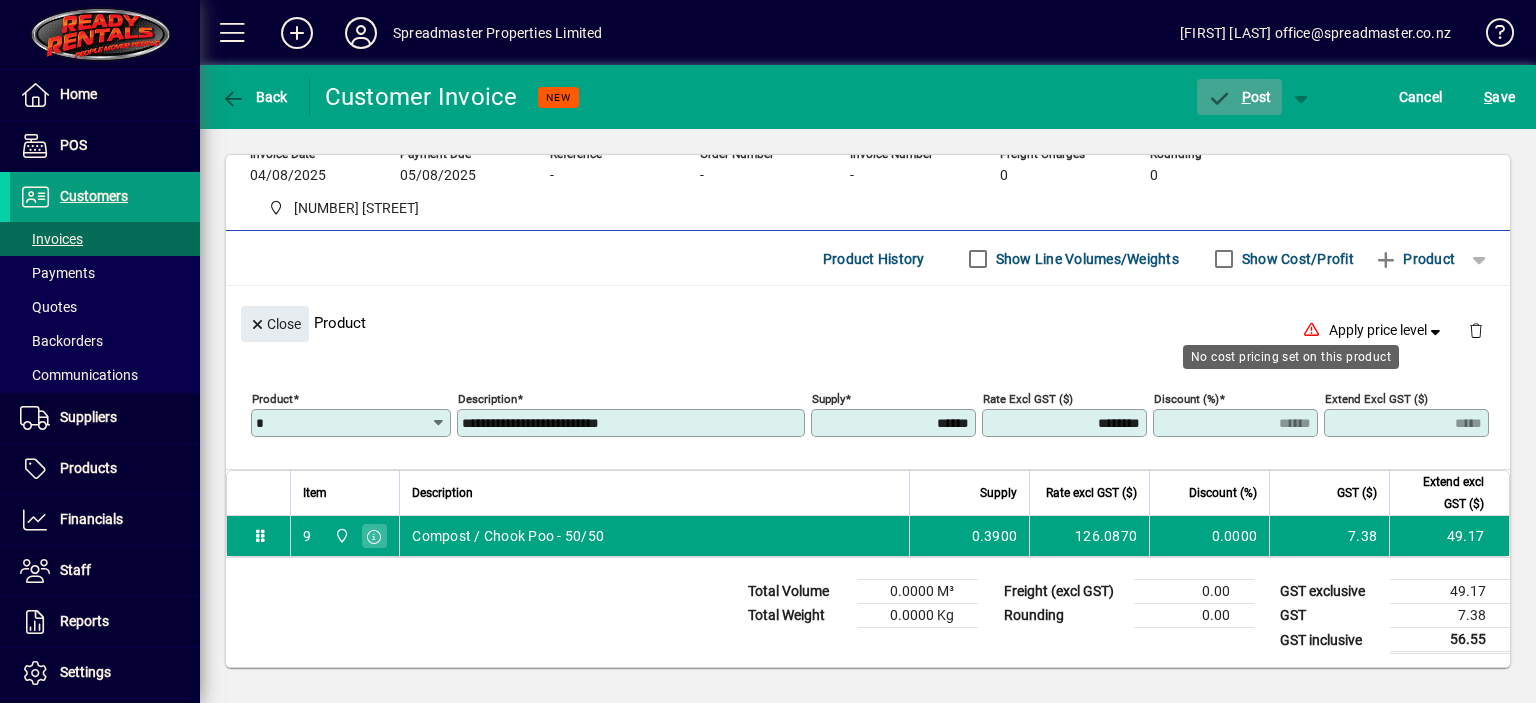 click on "P ost" 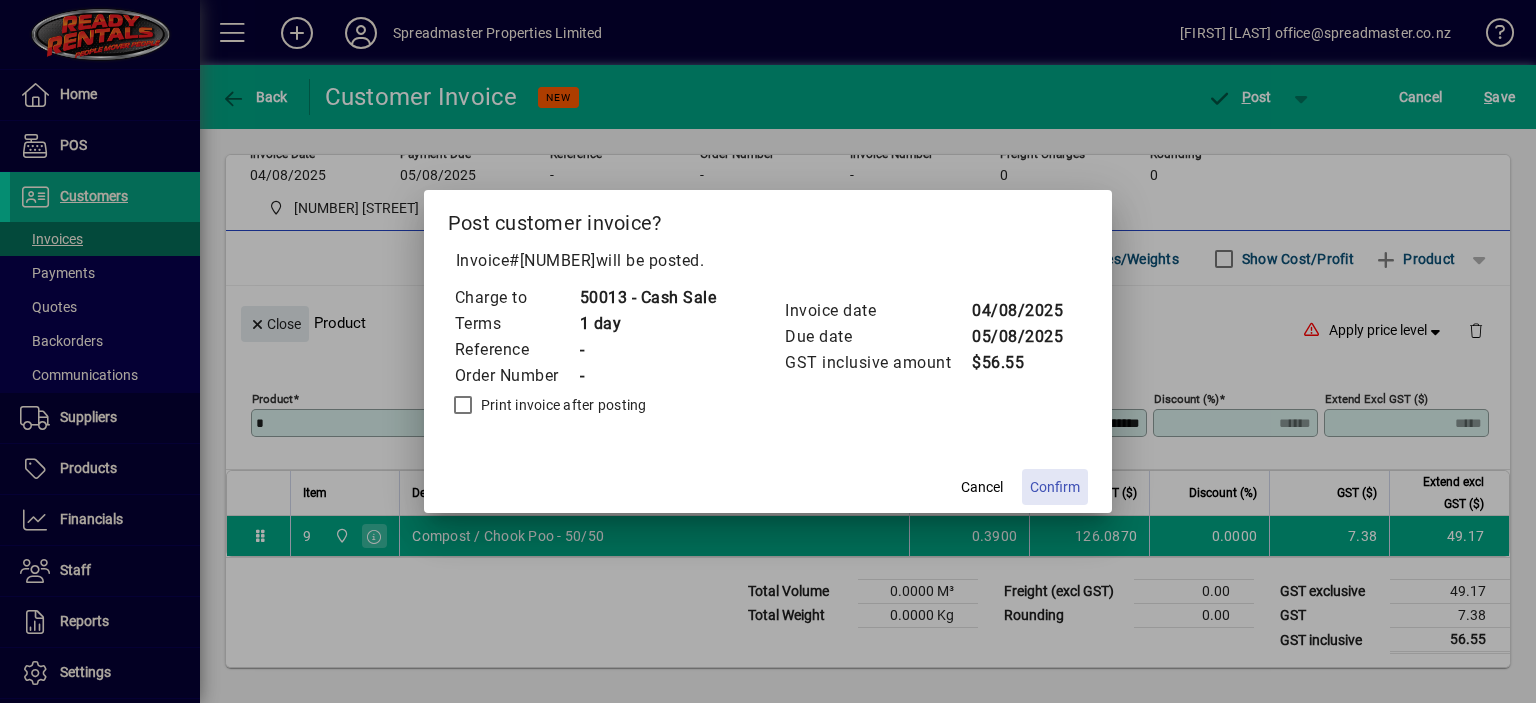 click on "Confirm" 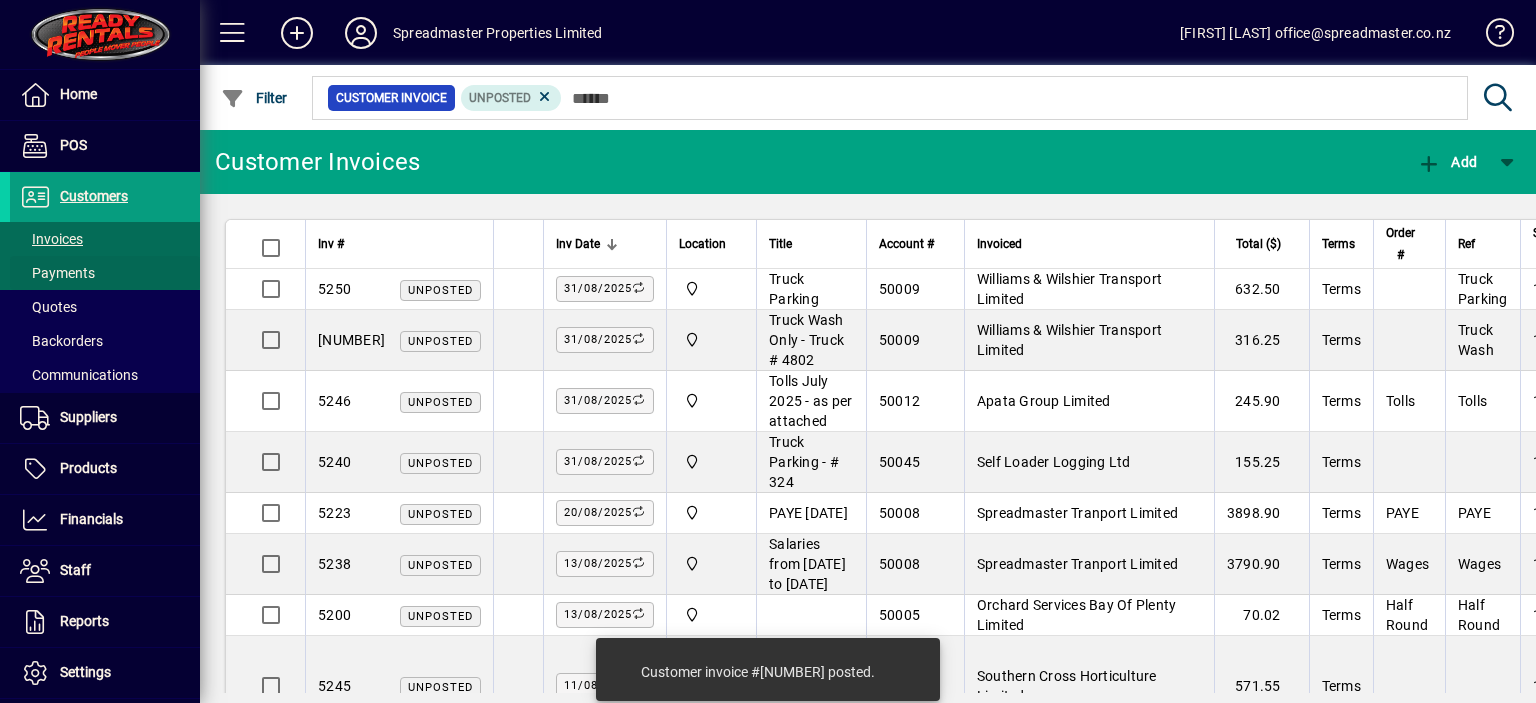 click on "Payments" at bounding box center [57, 273] 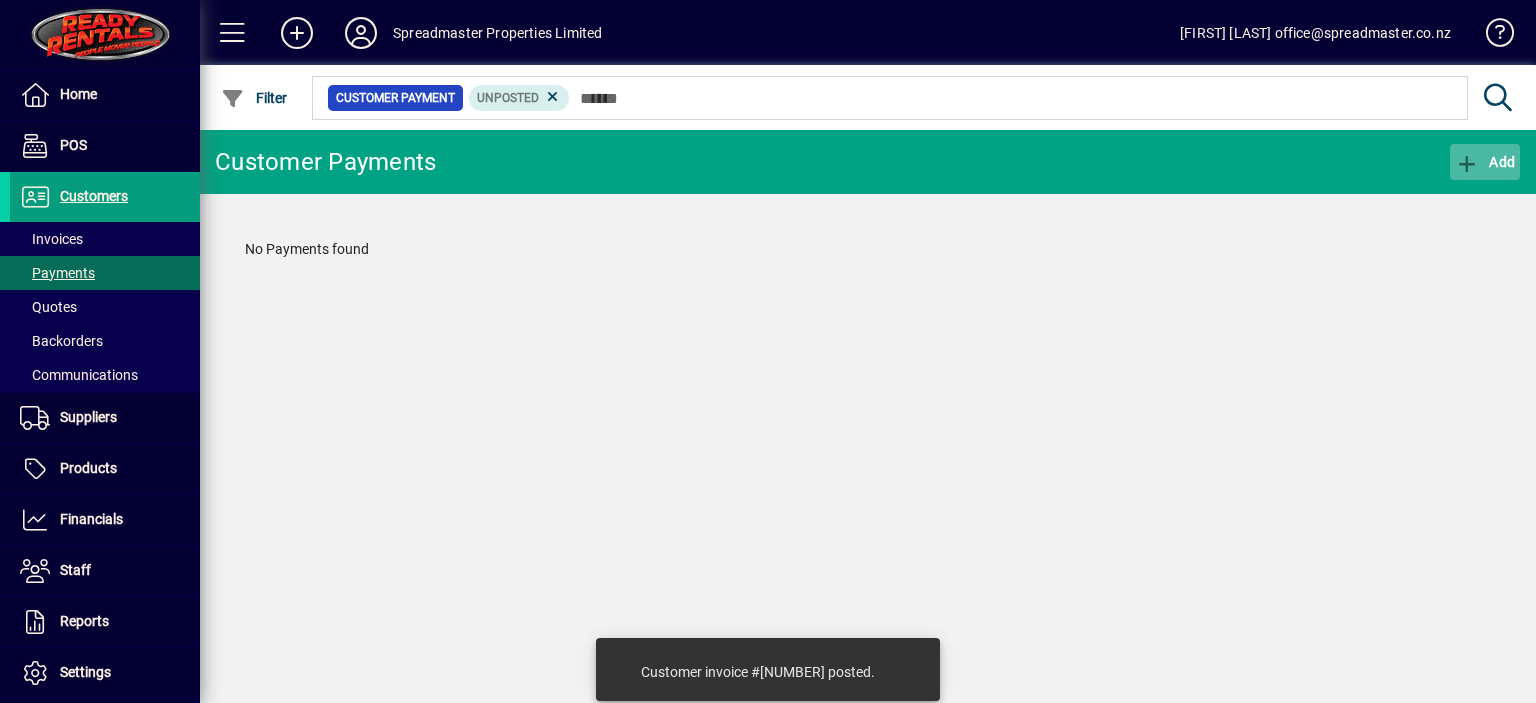 click on "Add" 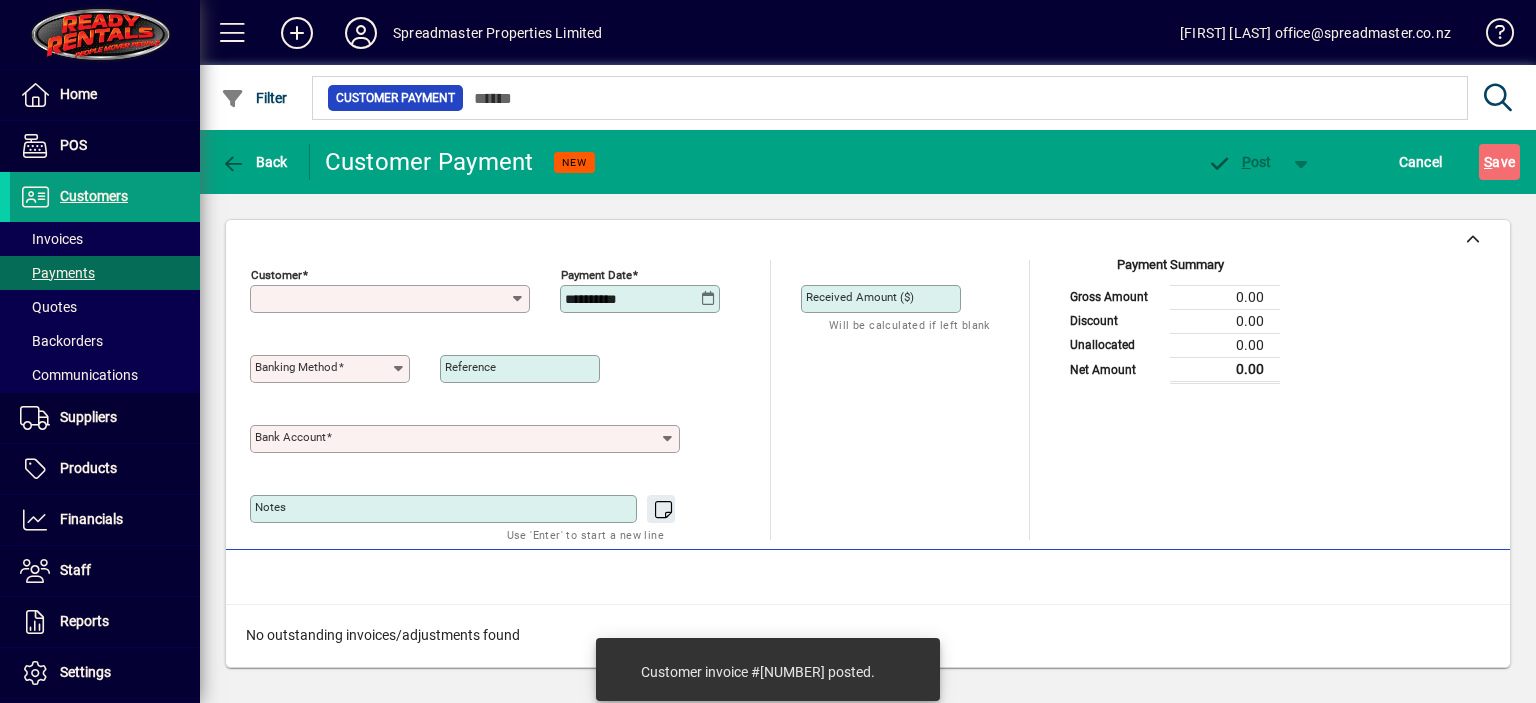 type on "**********" 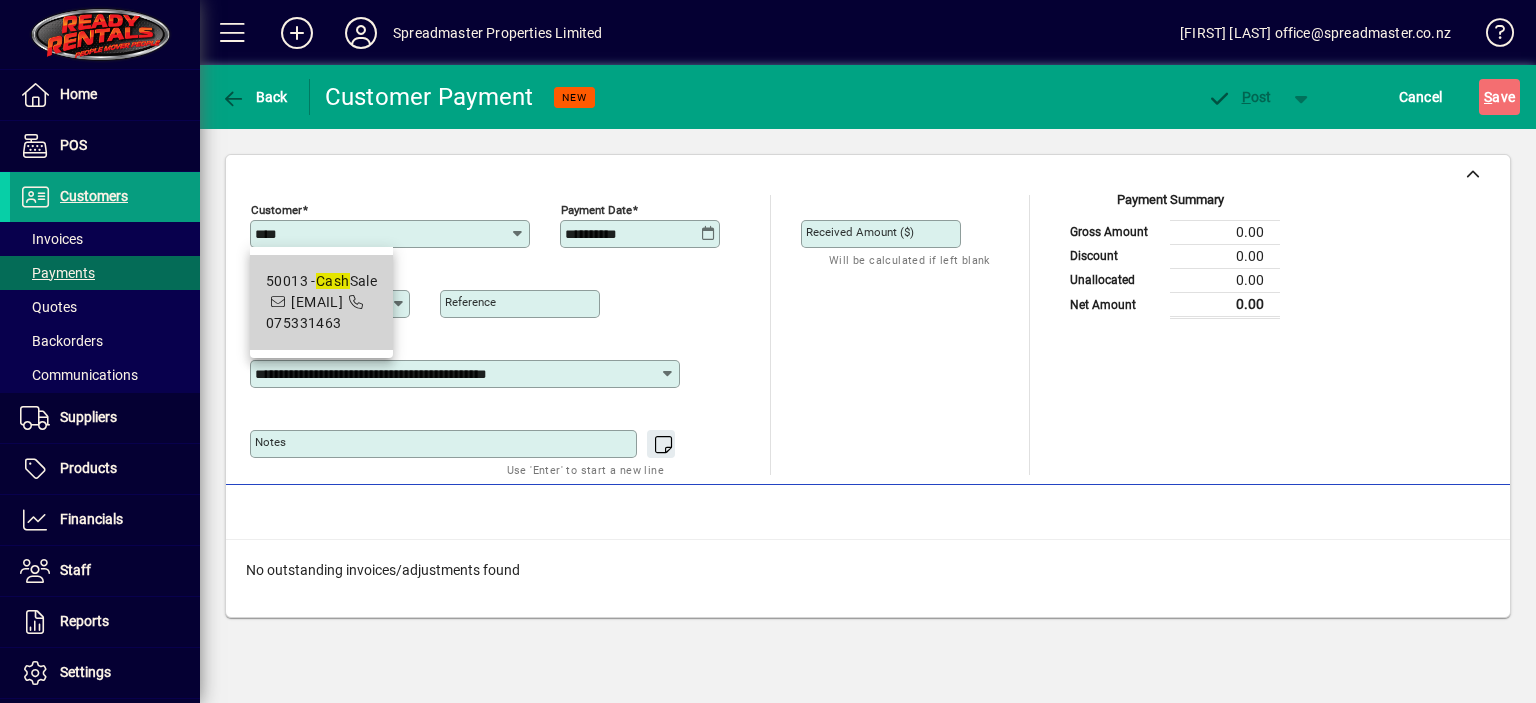 click on "Cash" at bounding box center (333, 281) 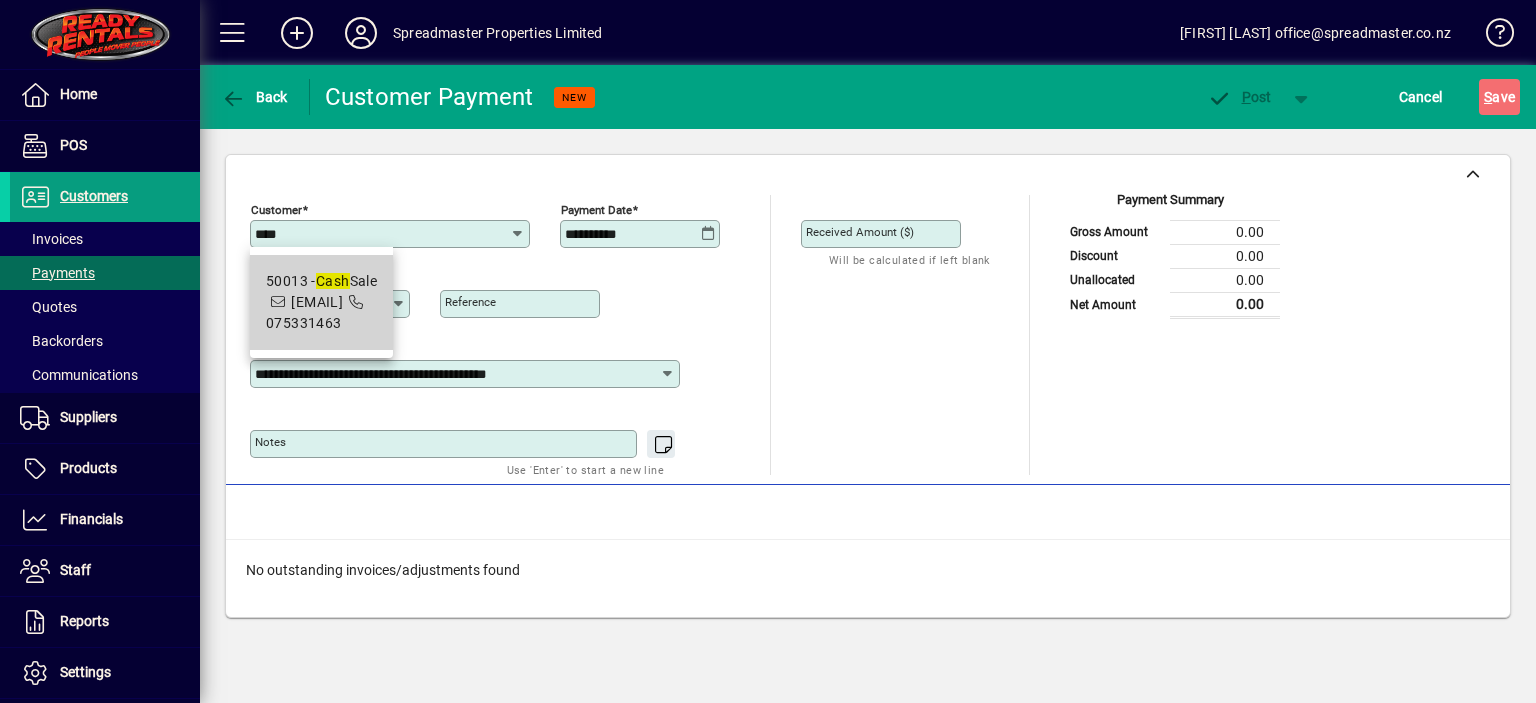 type on "**********" 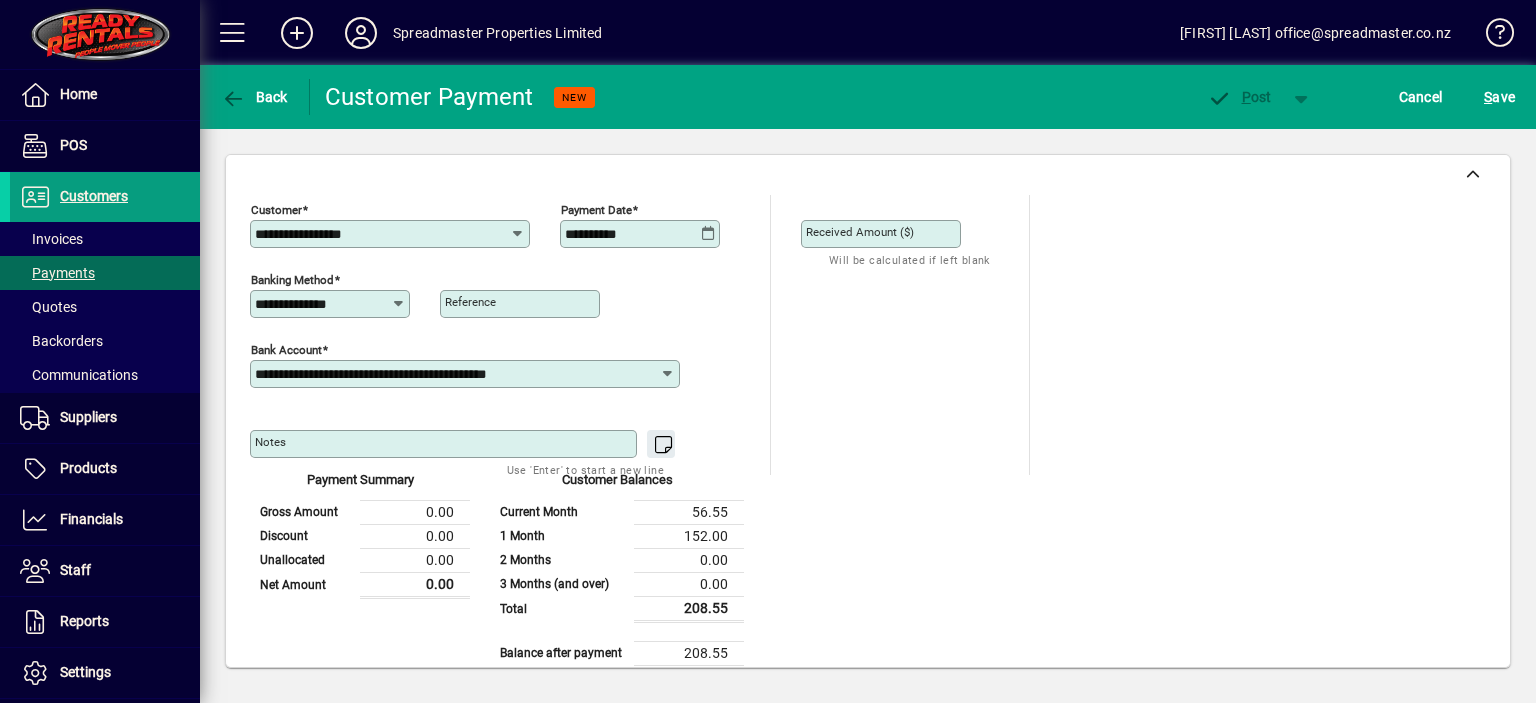 click 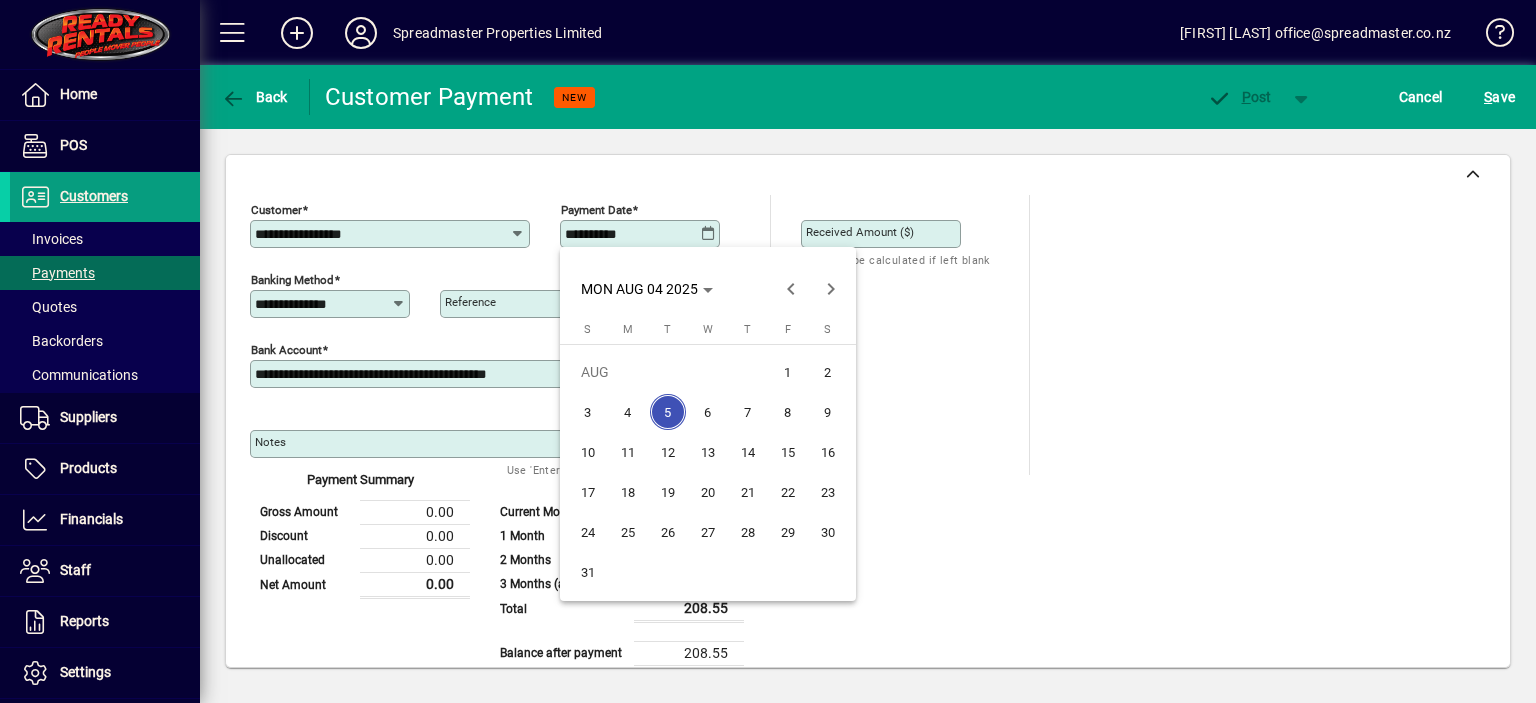click on "4" at bounding box center (628, 412) 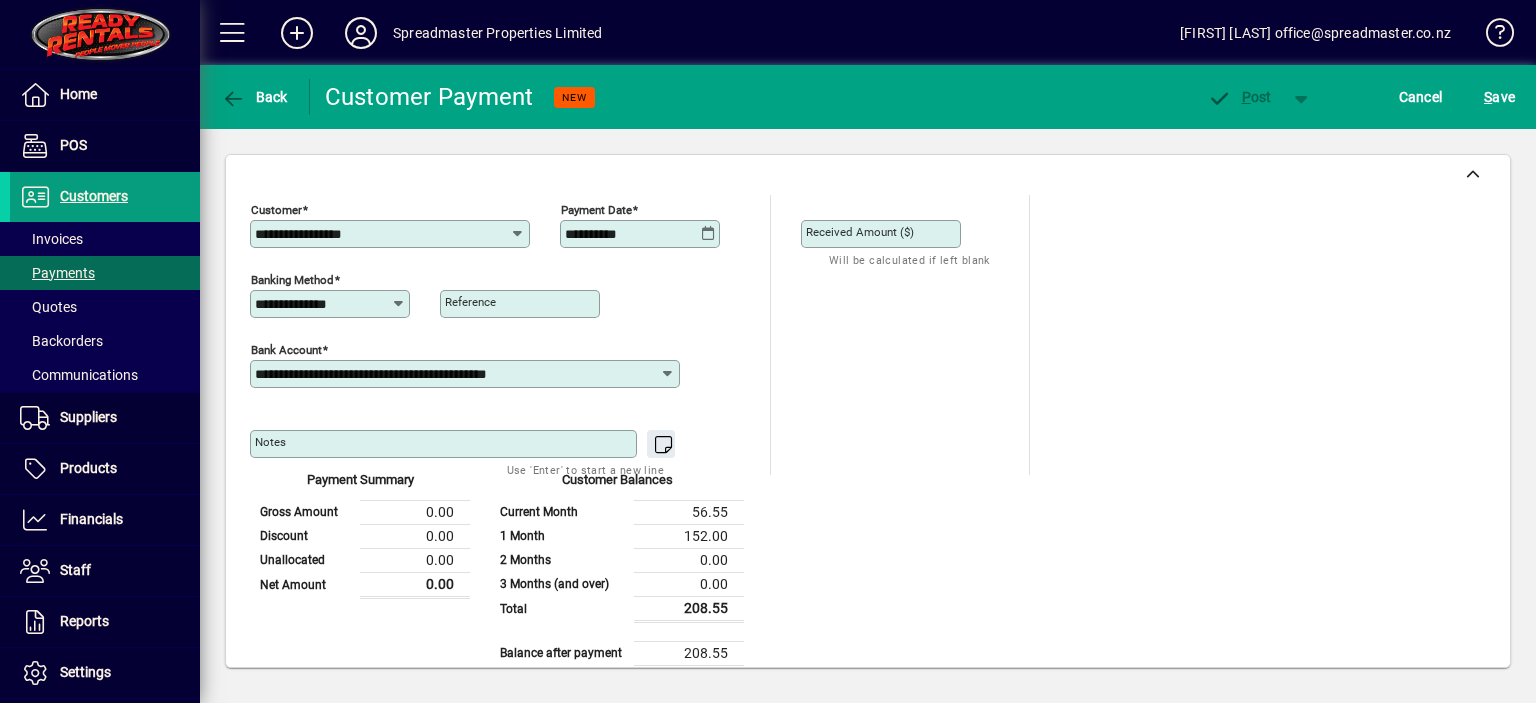 click on "Received Amount ($)" at bounding box center (883, 234) 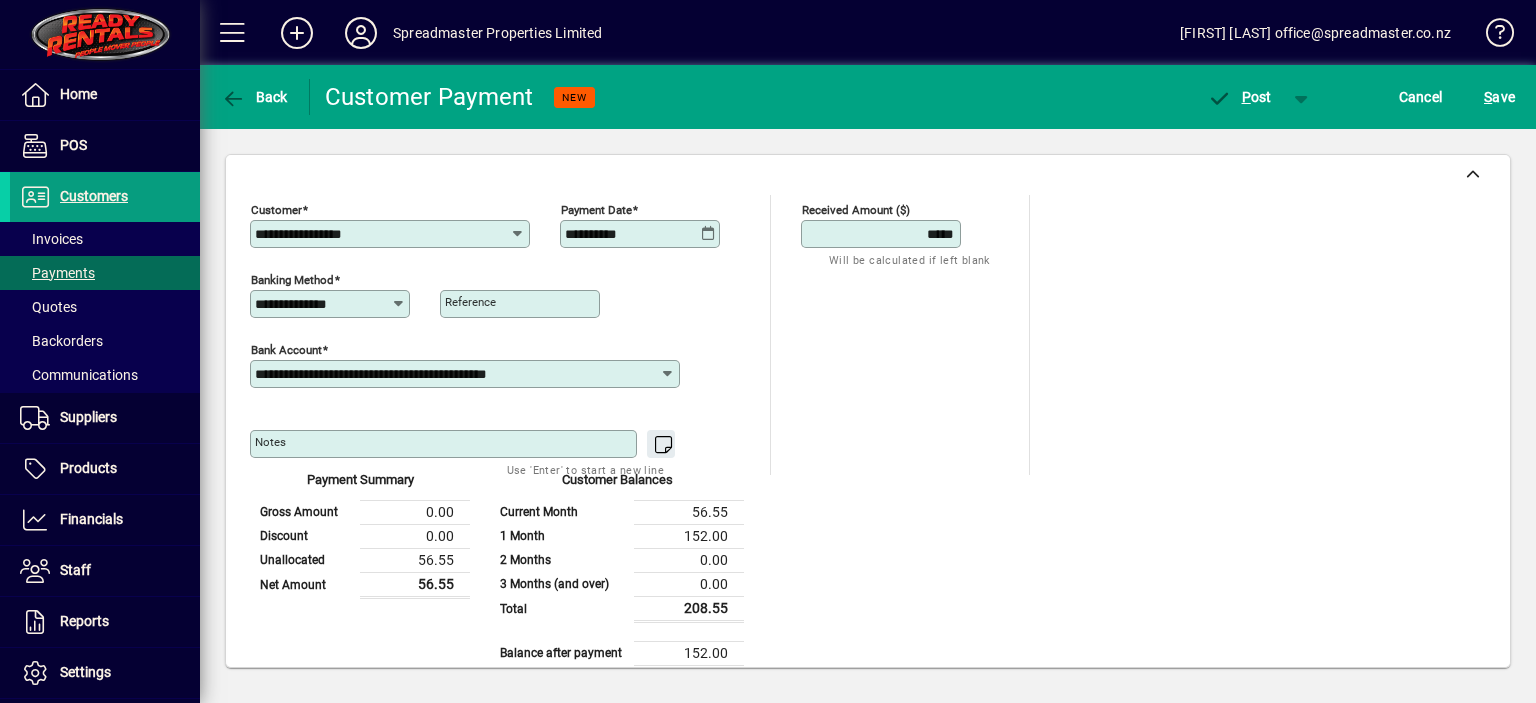 type on "*****" 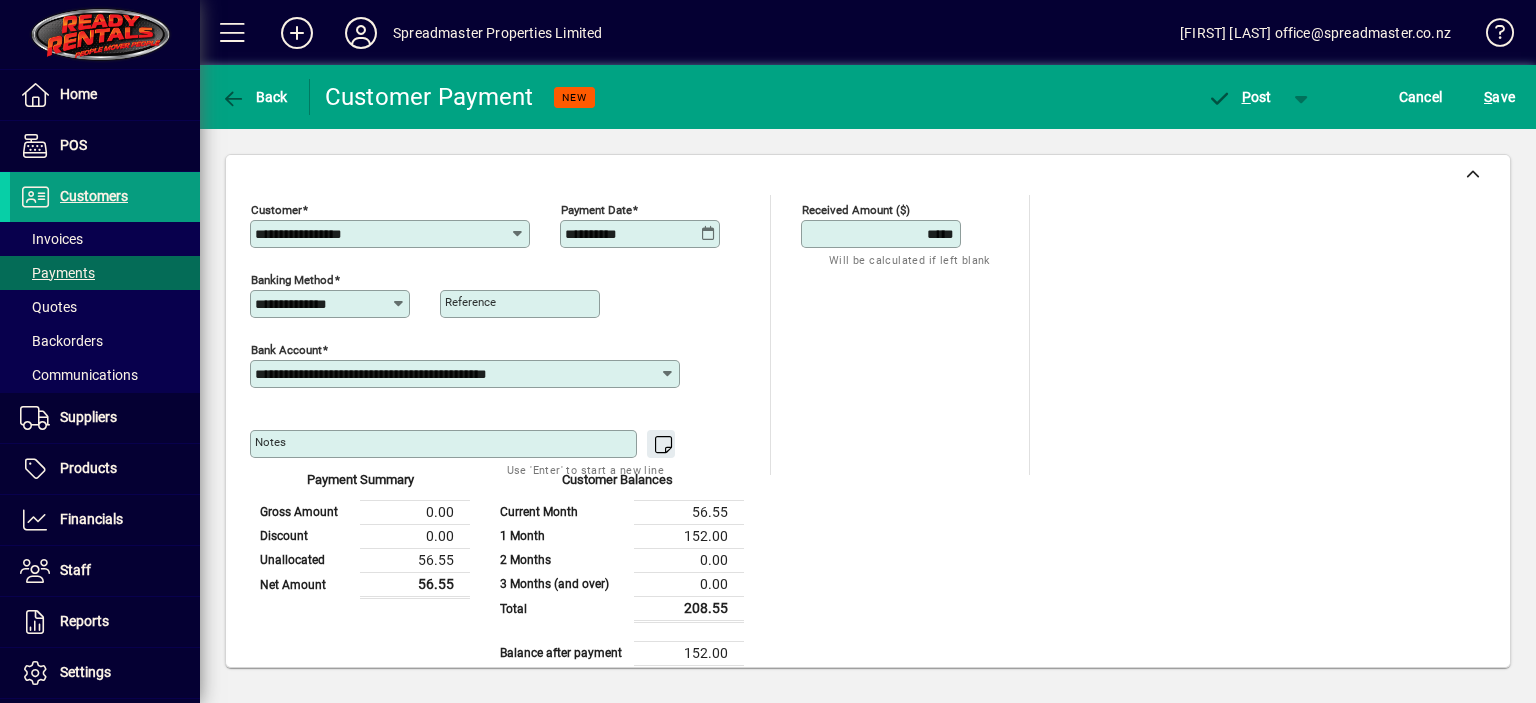 scroll, scrollTop: 204, scrollLeft: 0, axis: vertical 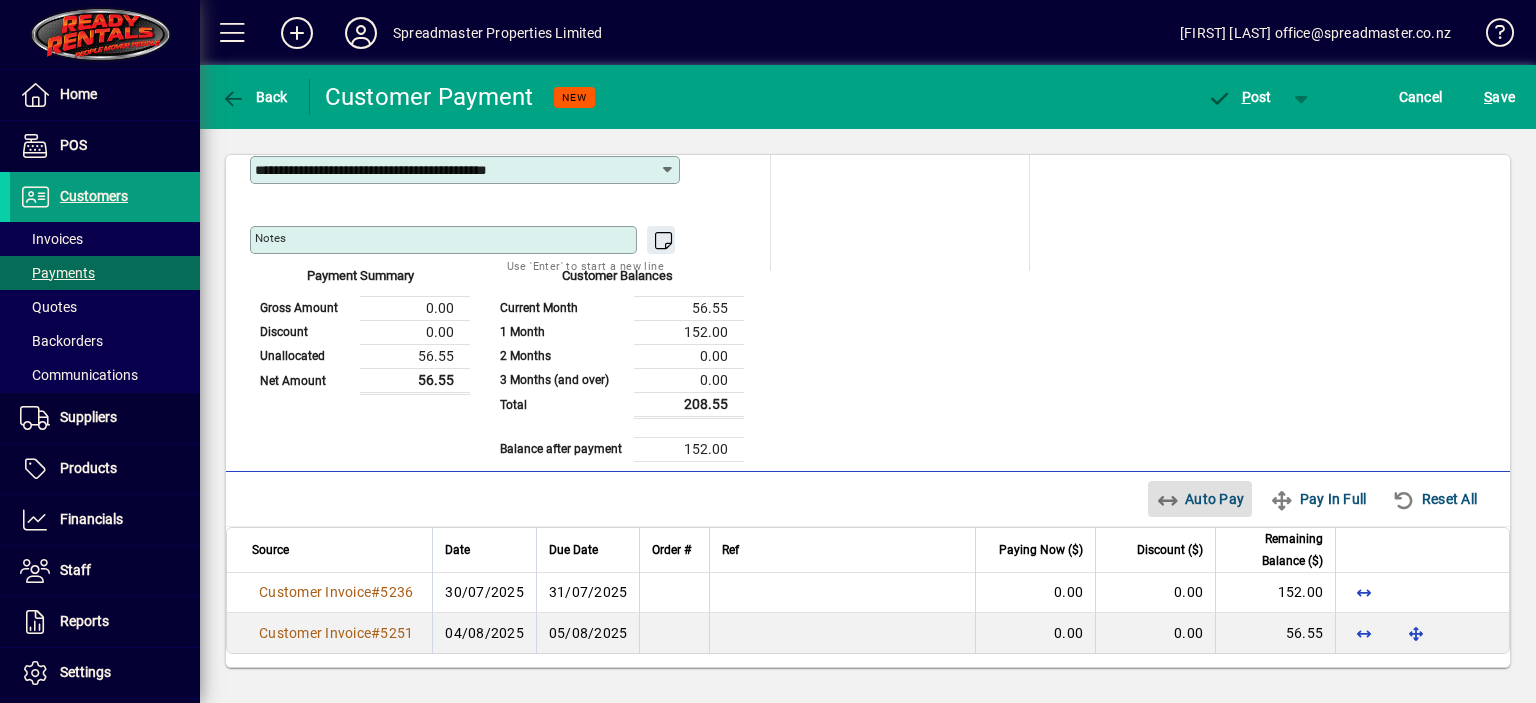 type 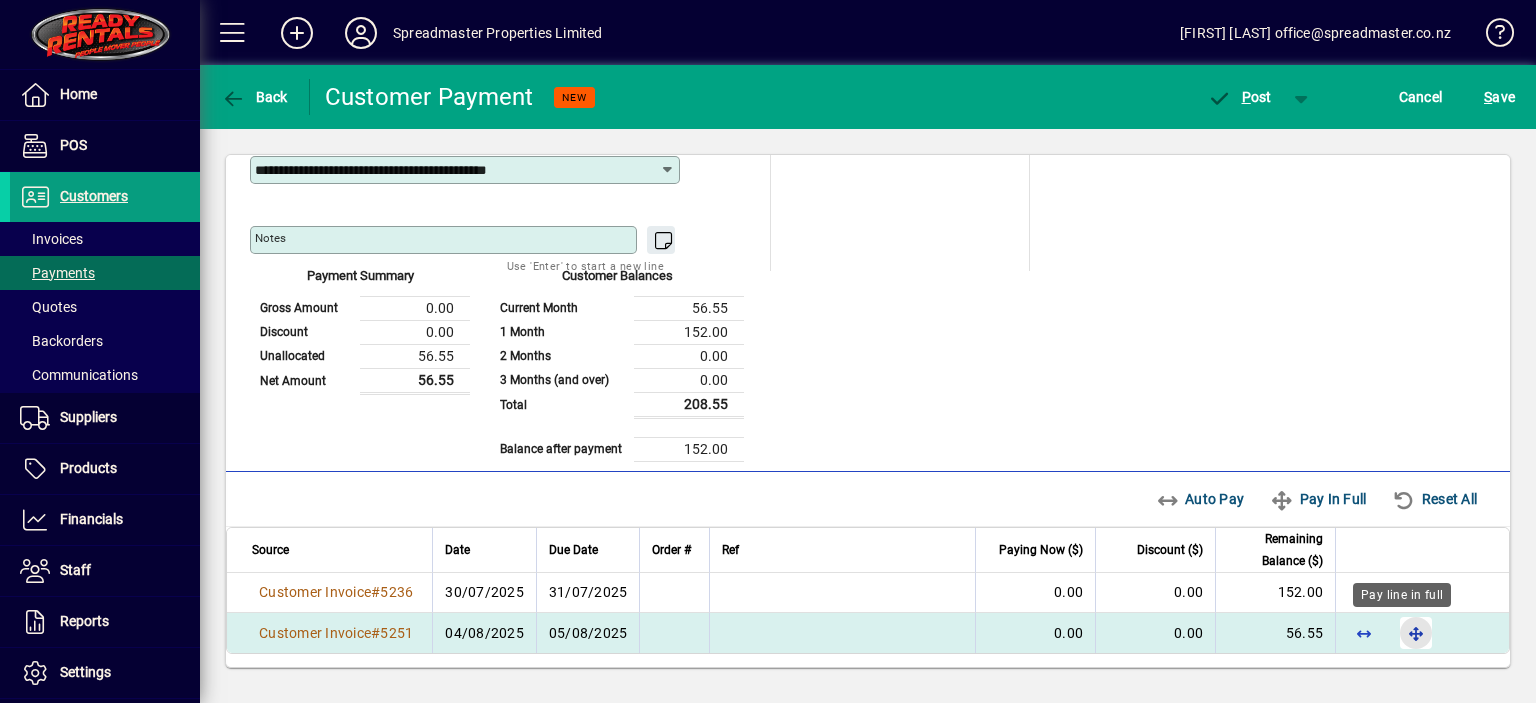 click at bounding box center [1416, 633] 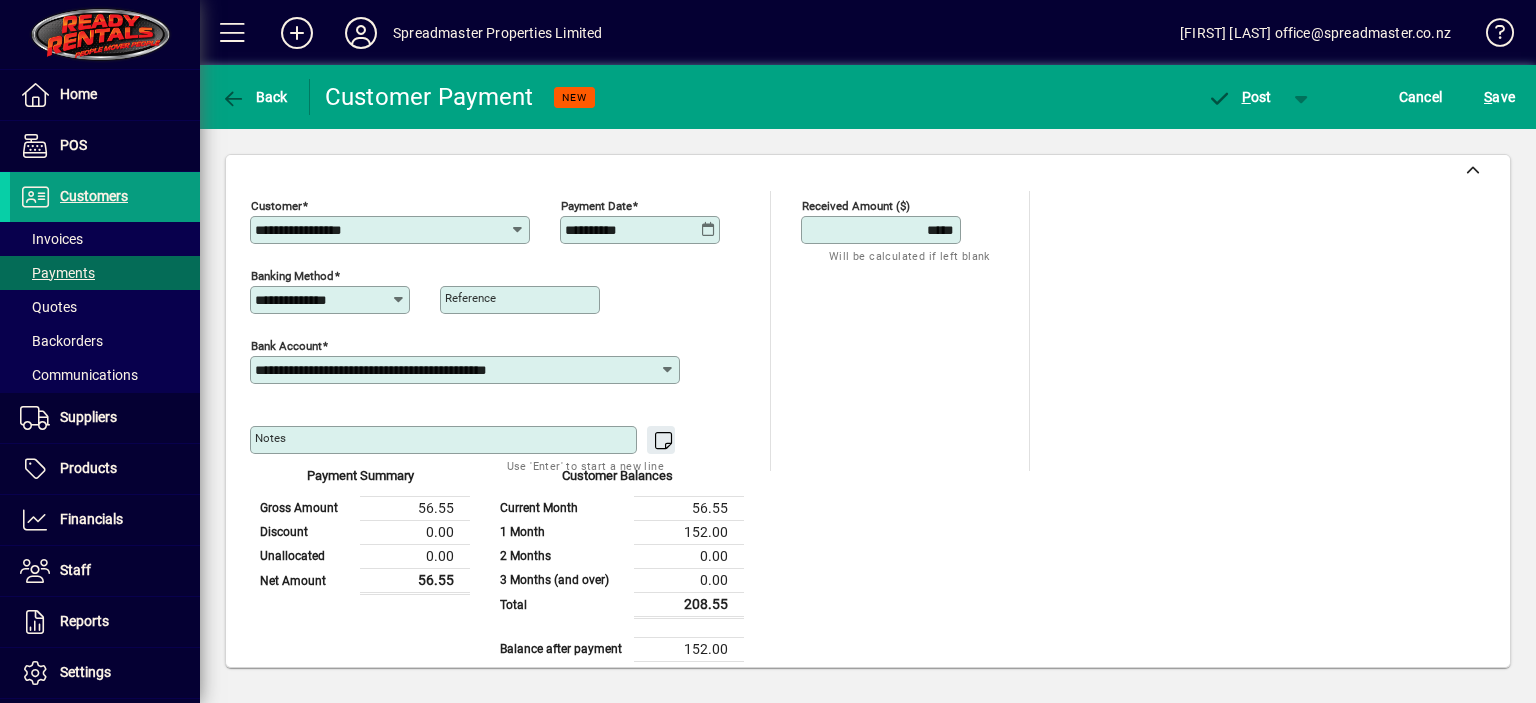scroll, scrollTop: 0, scrollLeft: 0, axis: both 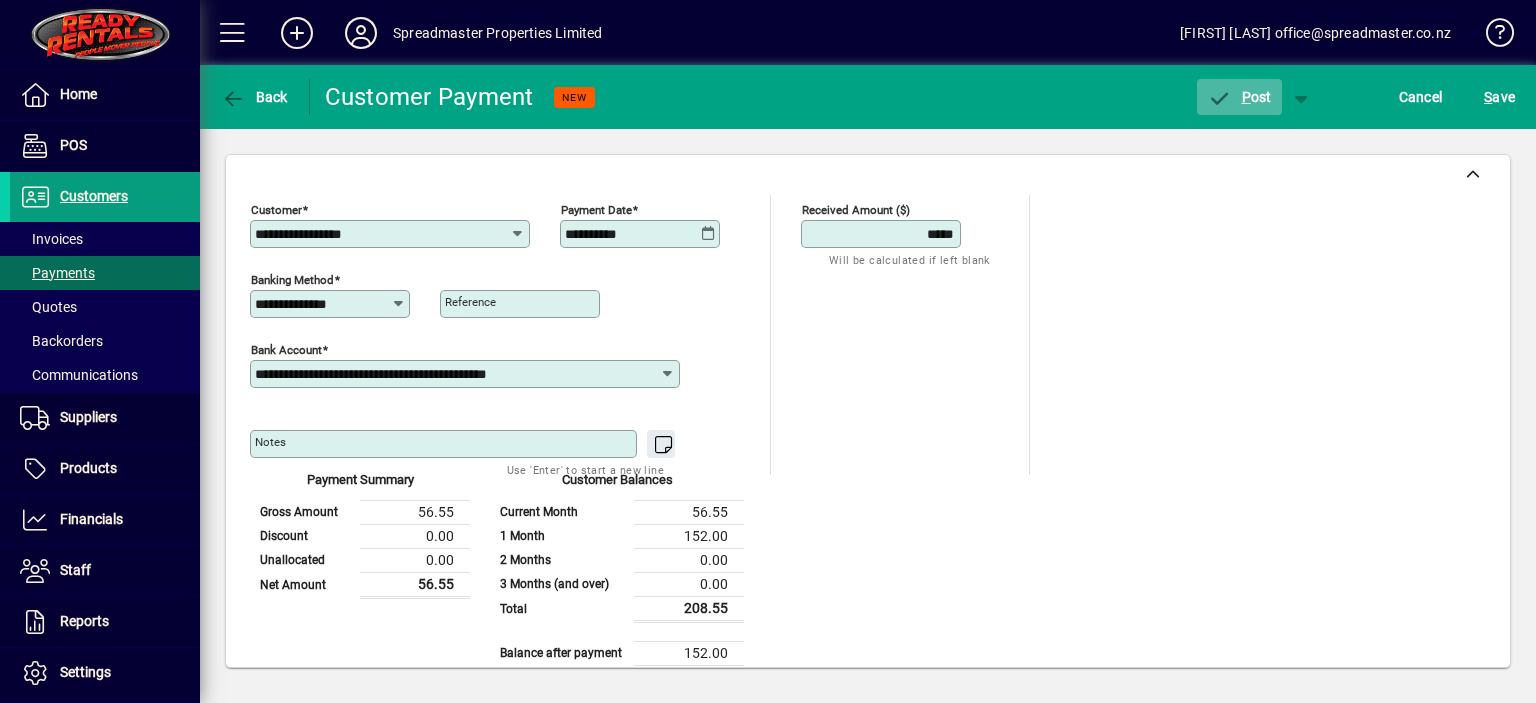 click on "P ost" 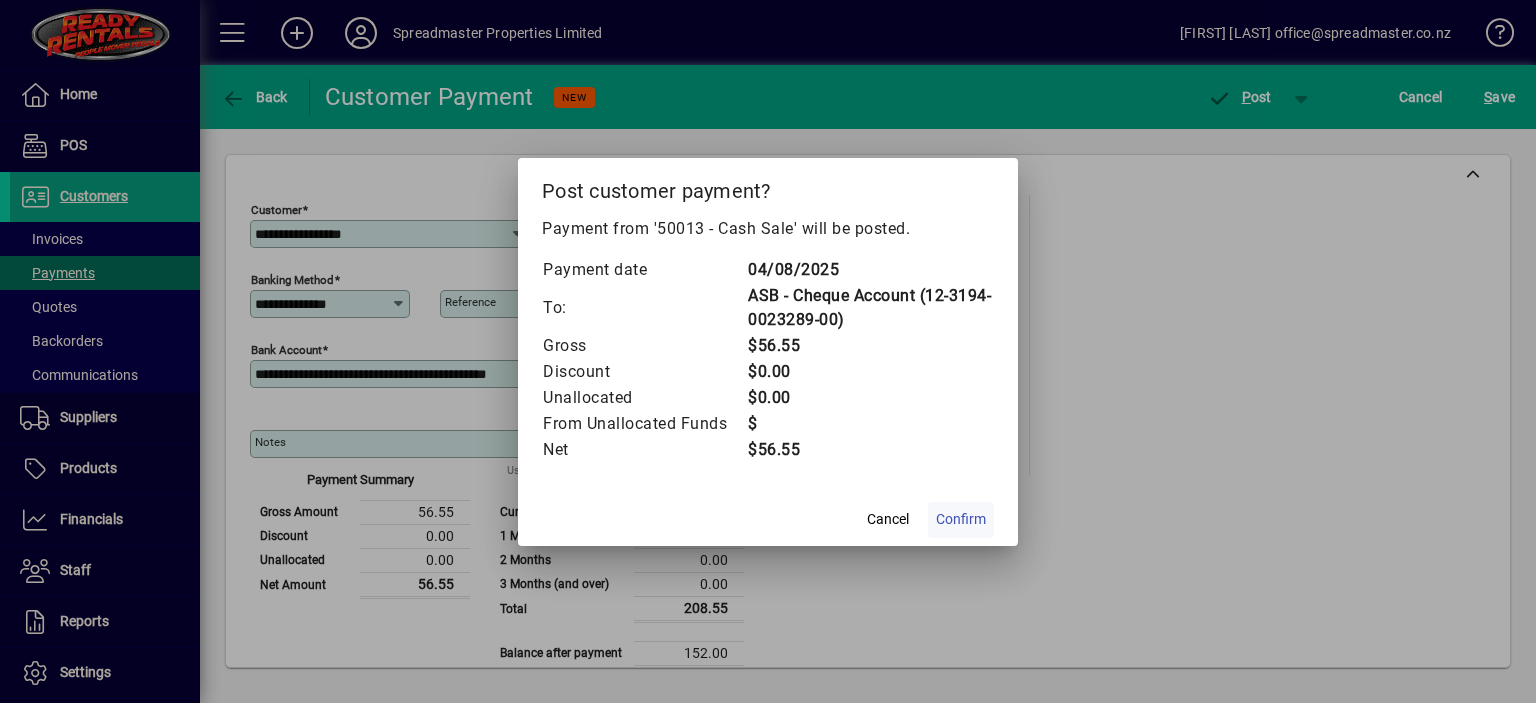 click on "Confirm" 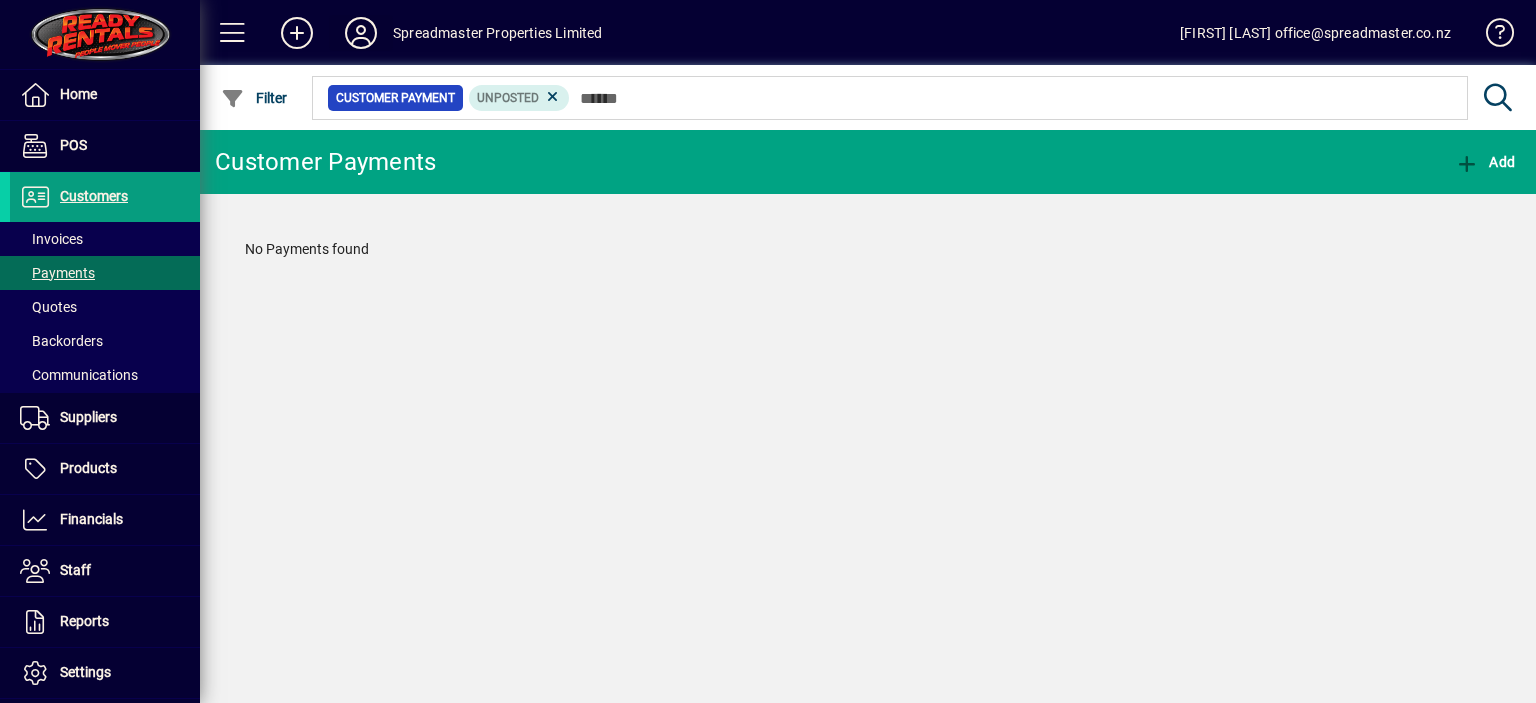 click 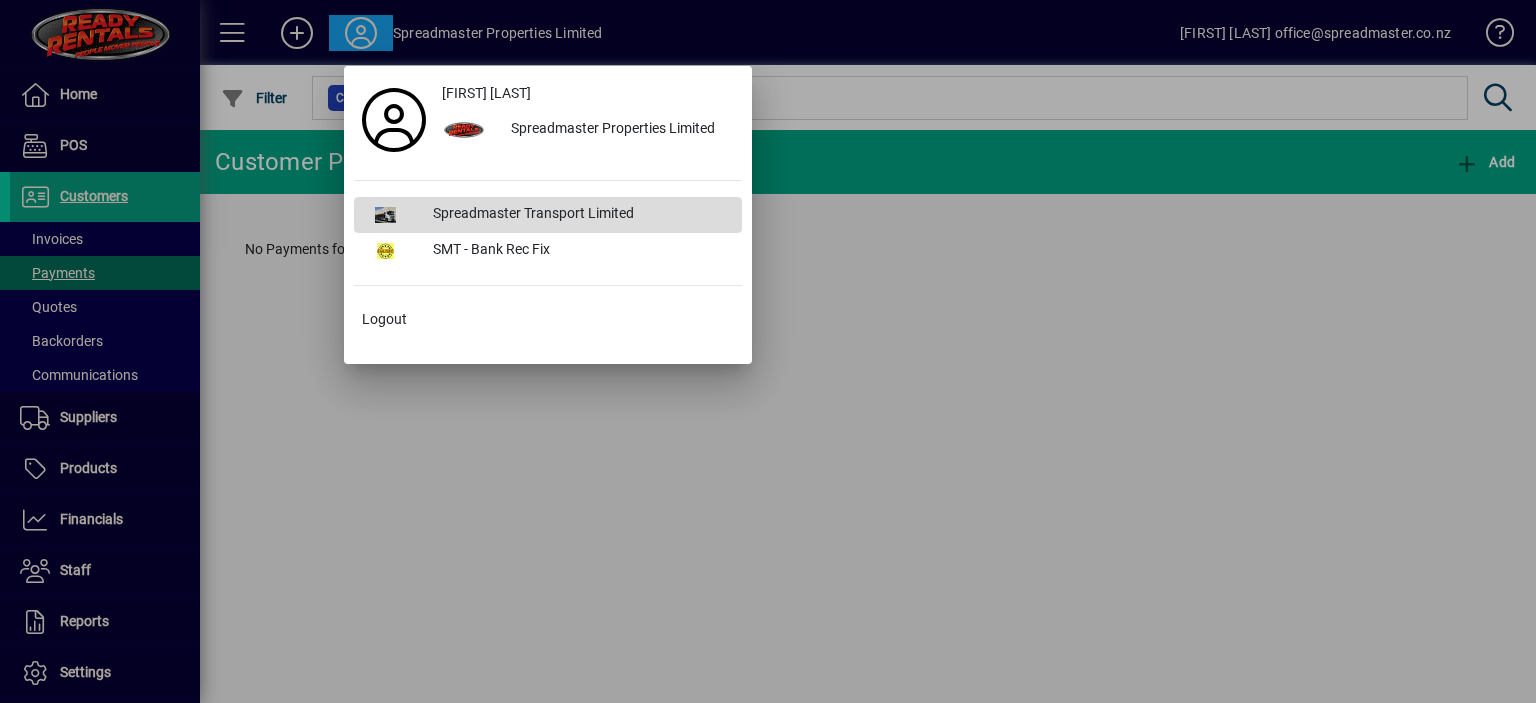 click on "Spreadmaster Transport Limited" at bounding box center (579, 215) 